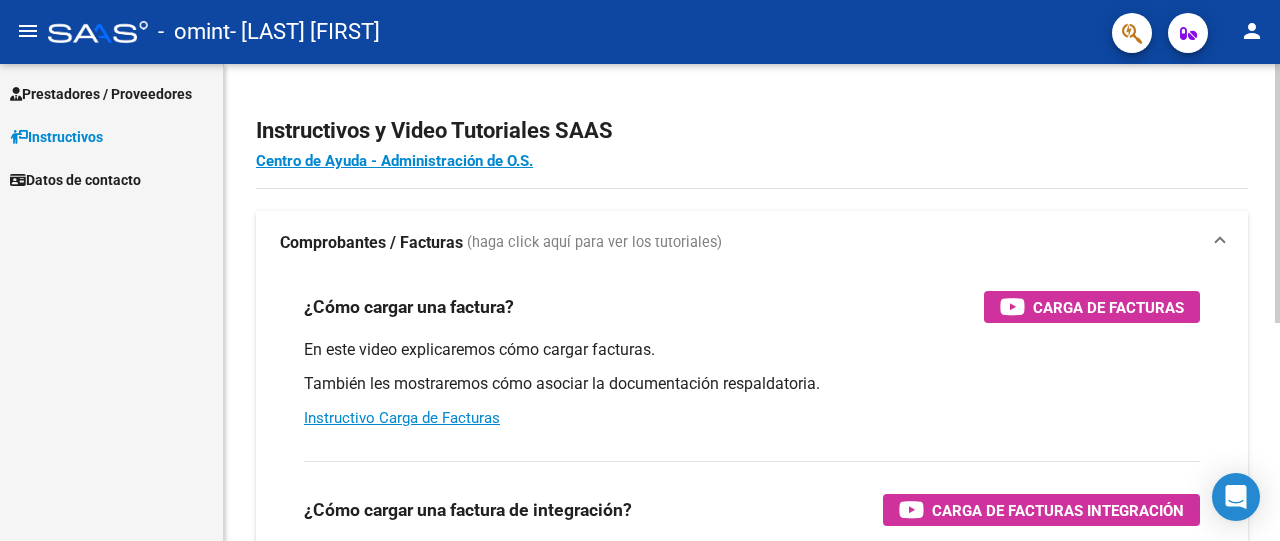 scroll, scrollTop: 0, scrollLeft: 0, axis: both 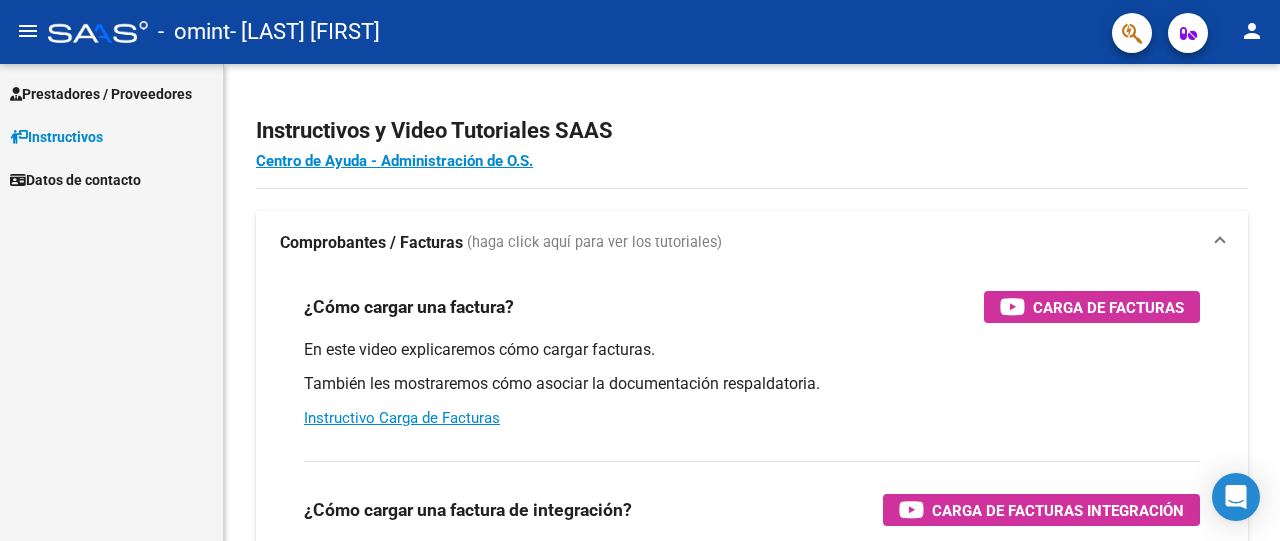 click on "Prestadores / Proveedores" at bounding box center (101, 94) 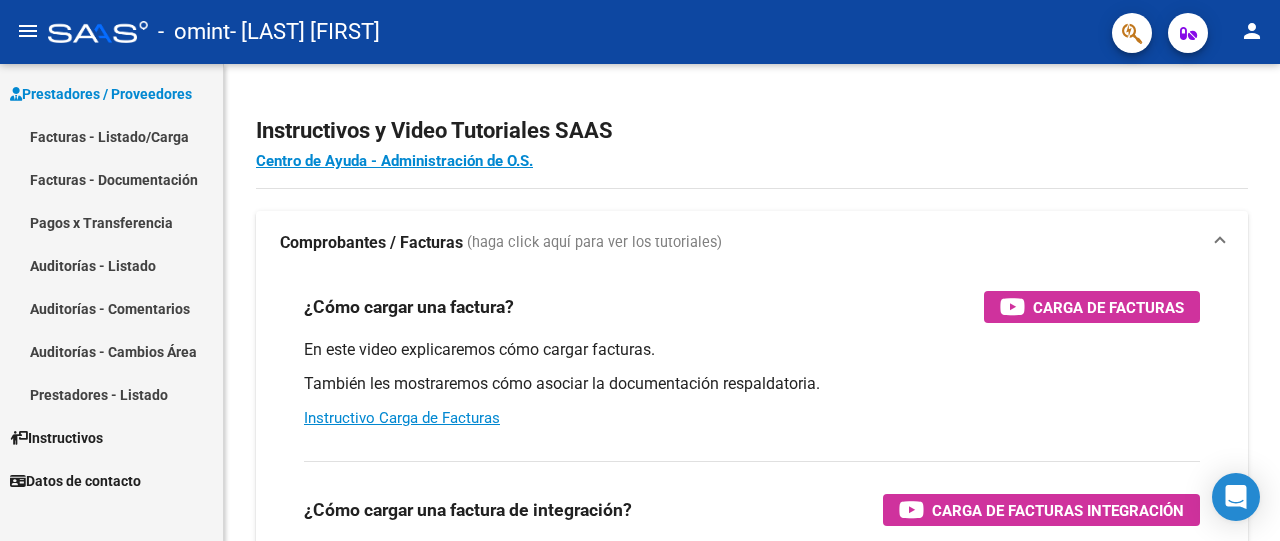 click on "Facturas - Listado/Carga" at bounding box center [111, 136] 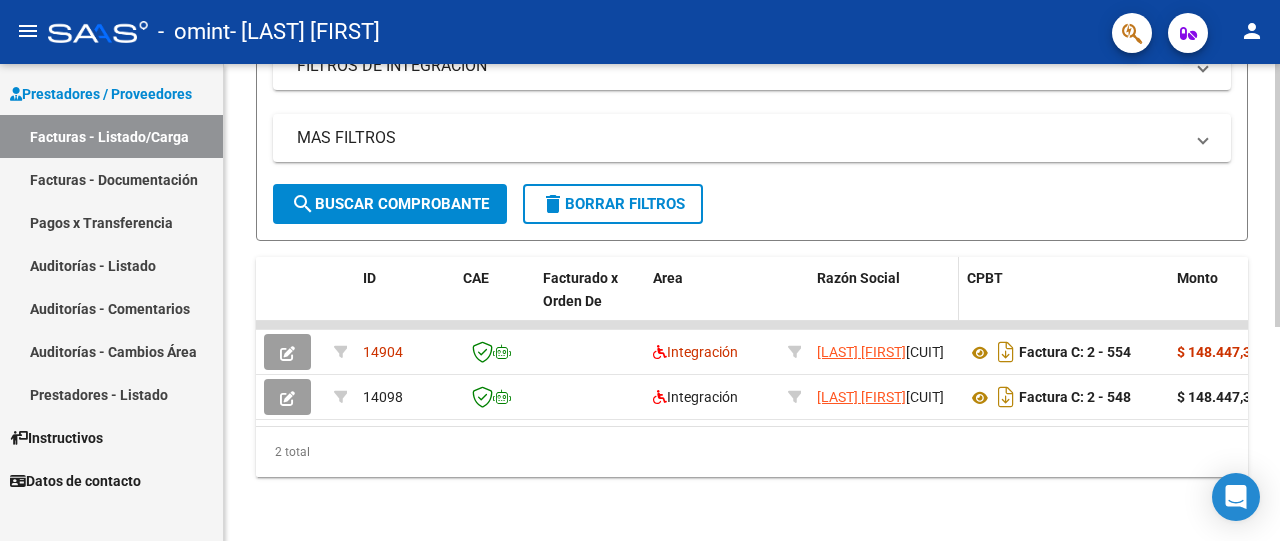 scroll, scrollTop: 388, scrollLeft: 0, axis: vertical 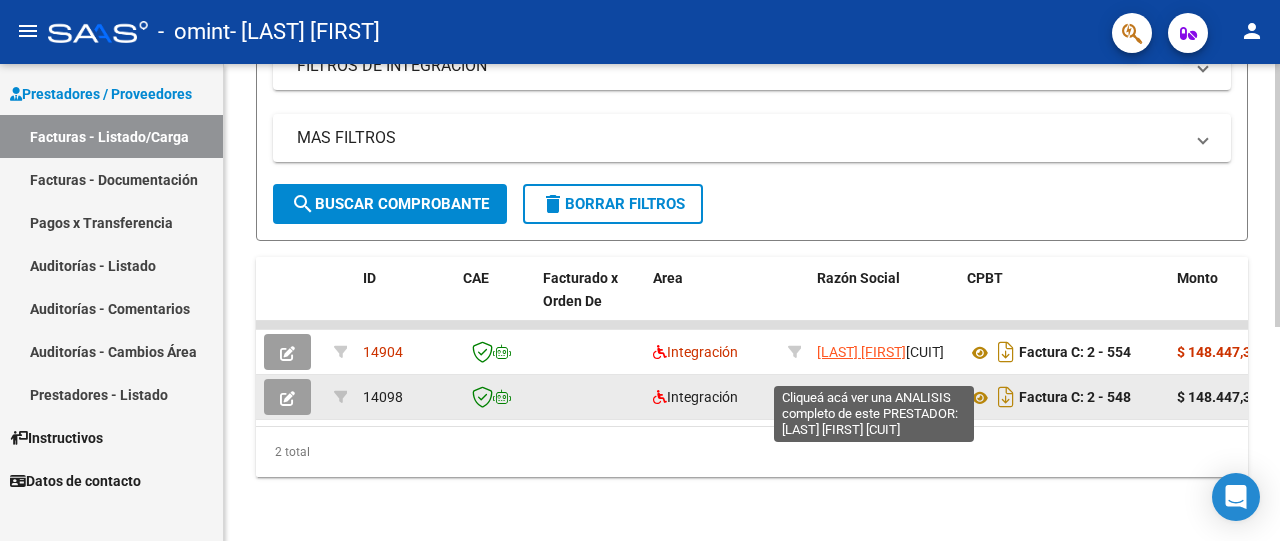 click on "[LAST] [FIRST]" 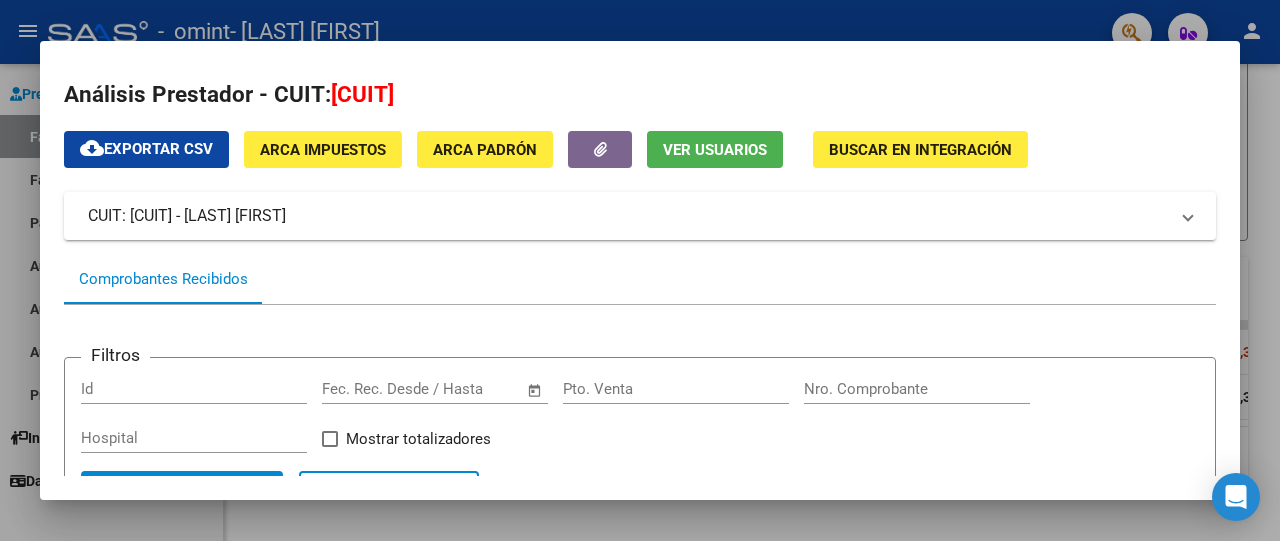 scroll, scrollTop: 0, scrollLeft: 0, axis: both 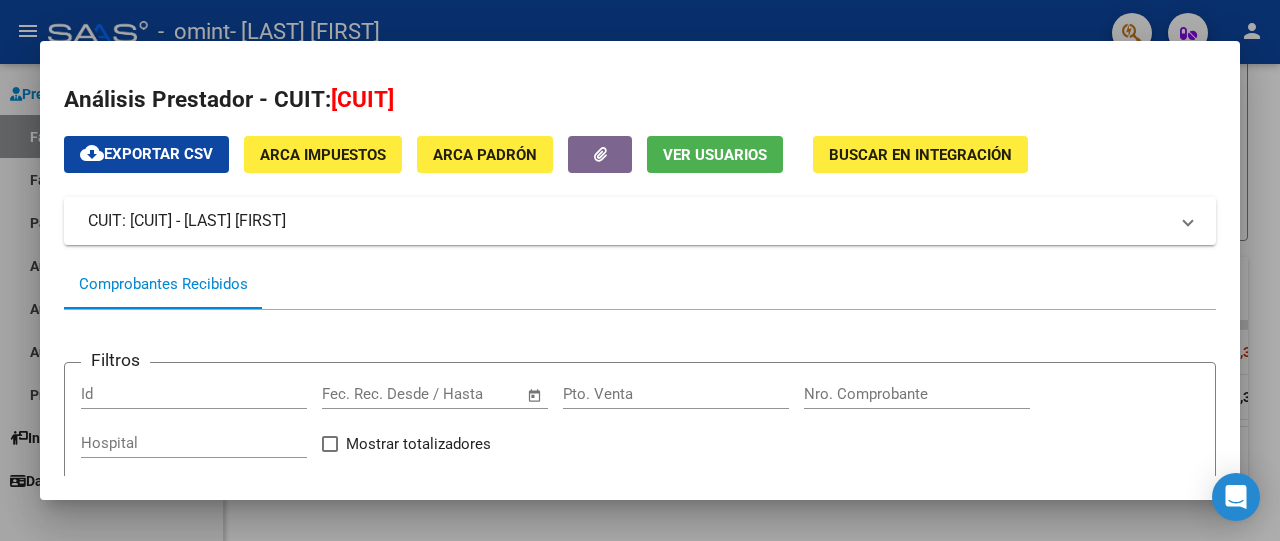 click at bounding box center [640, 270] 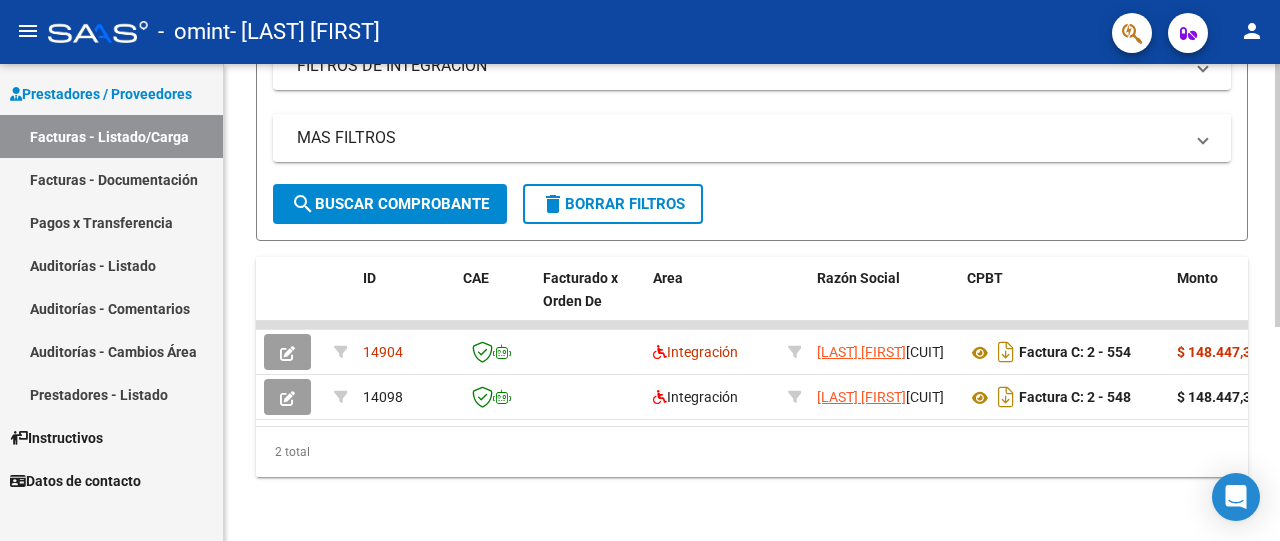 scroll, scrollTop: 355, scrollLeft: 0, axis: vertical 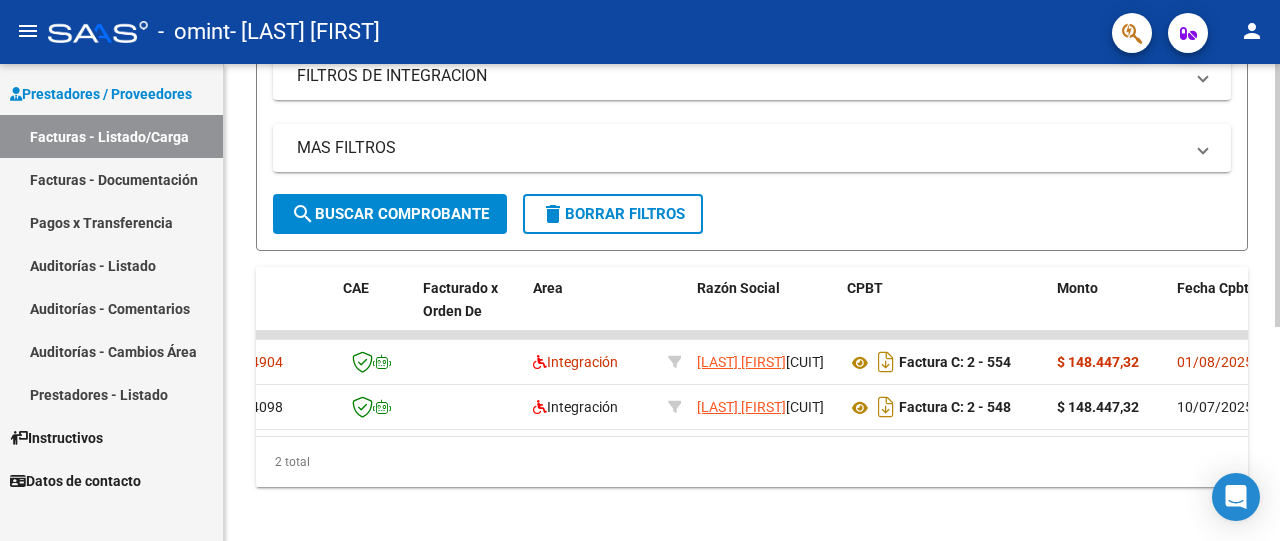 click on "search  Buscar Comprobante" 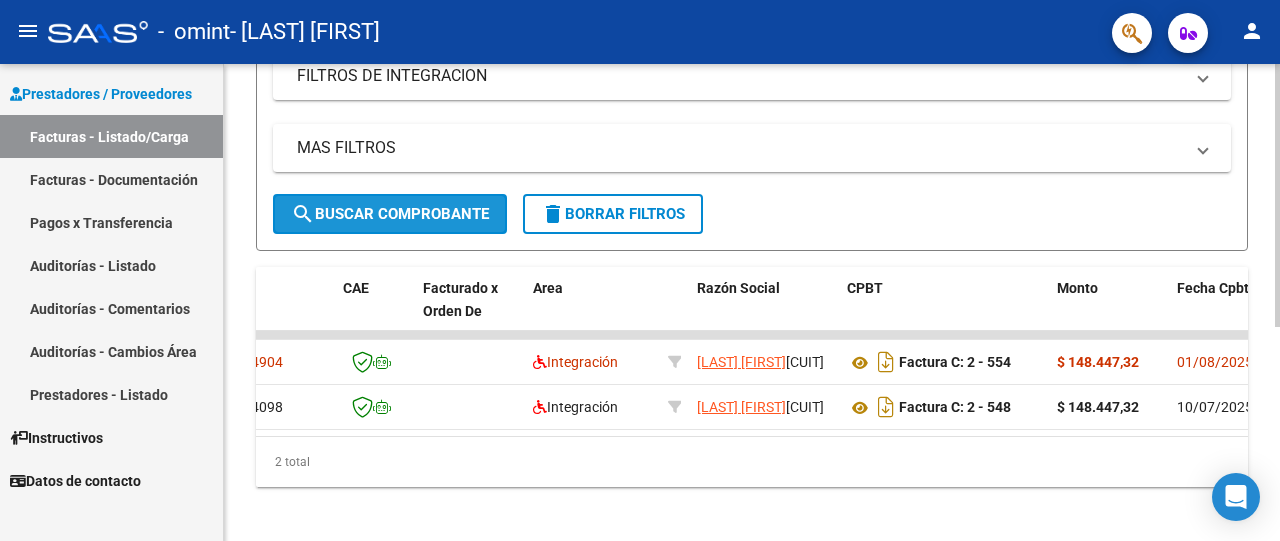 click on "search  Buscar Comprobante" 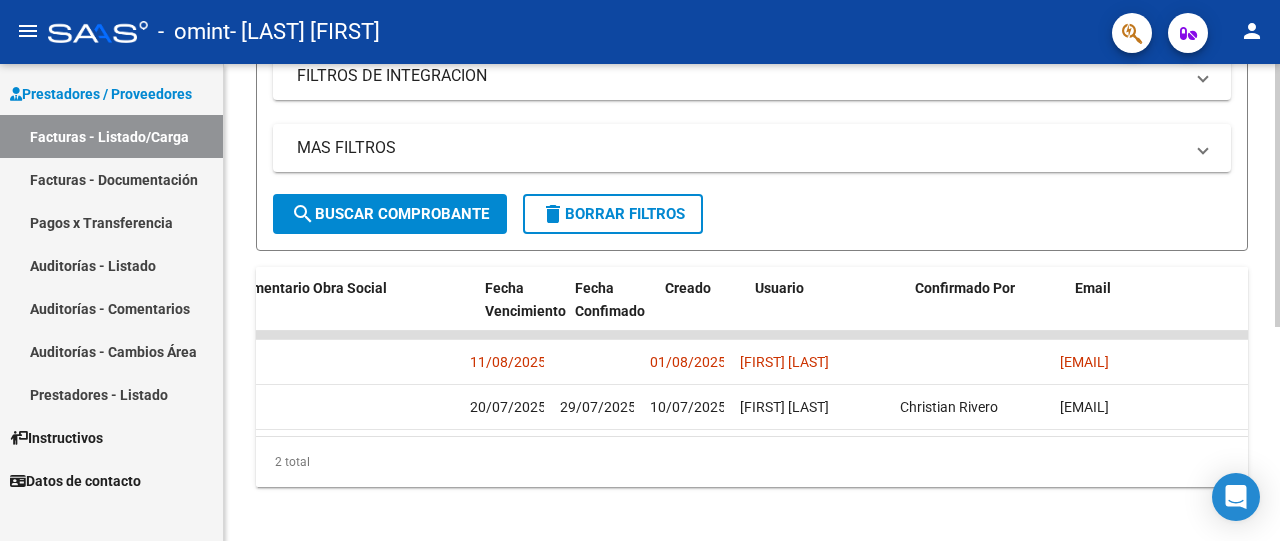 scroll, scrollTop: 0, scrollLeft: 3224, axis: horizontal 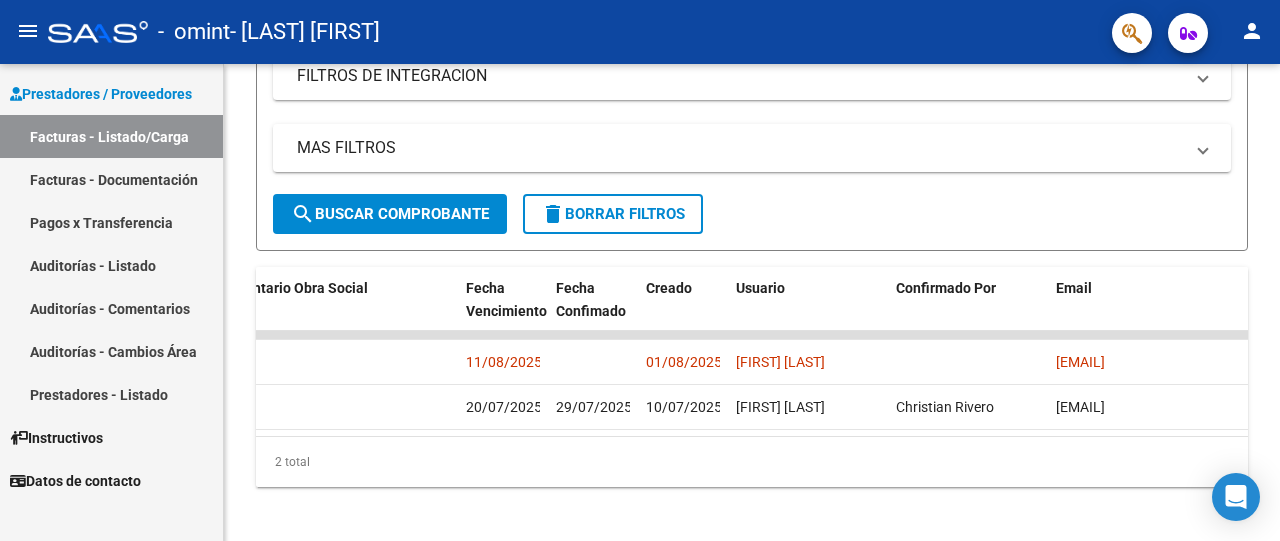 click on "Facturas - Documentación" at bounding box center [111, 179] 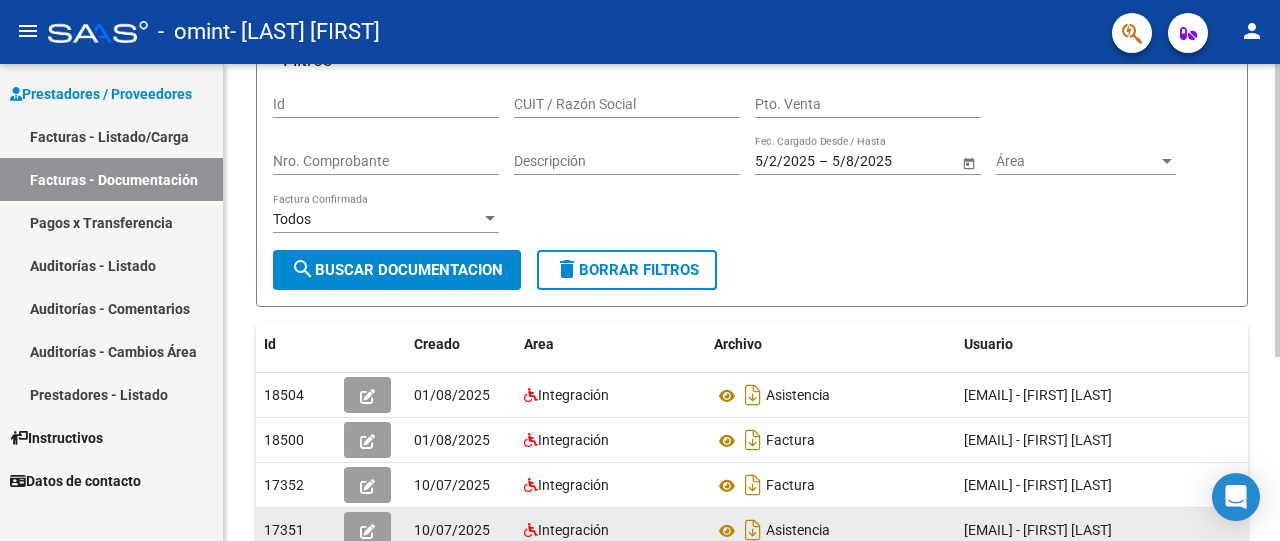 scroll, scrollTop: 133, scrollLeft: 0, axis: vertical 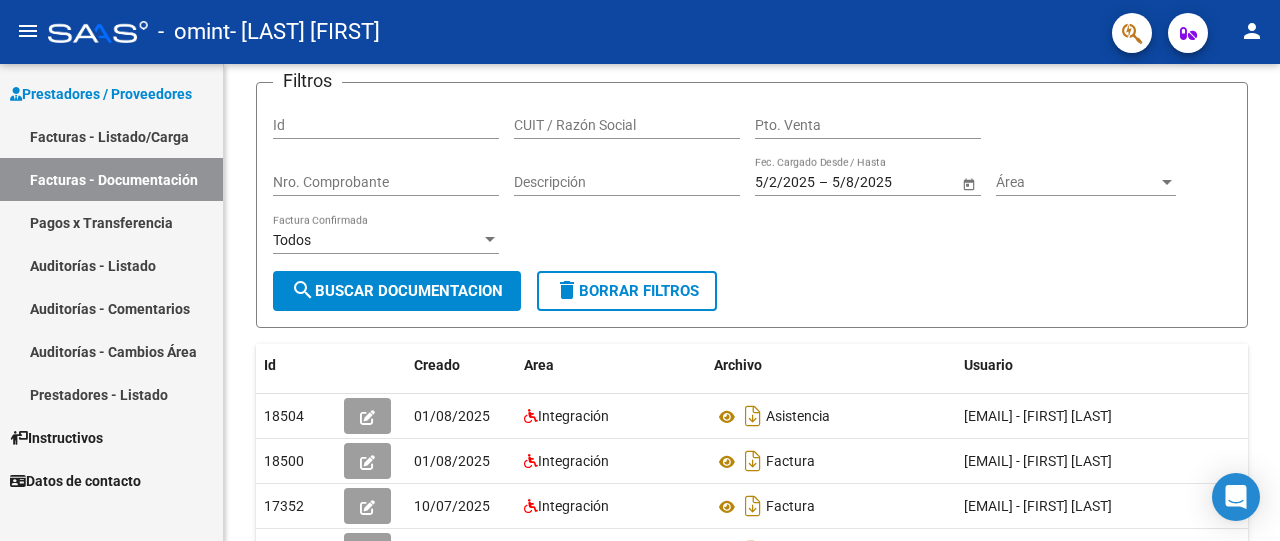 click on "Pagos x Transferencia" at bounding box center [111, 222] 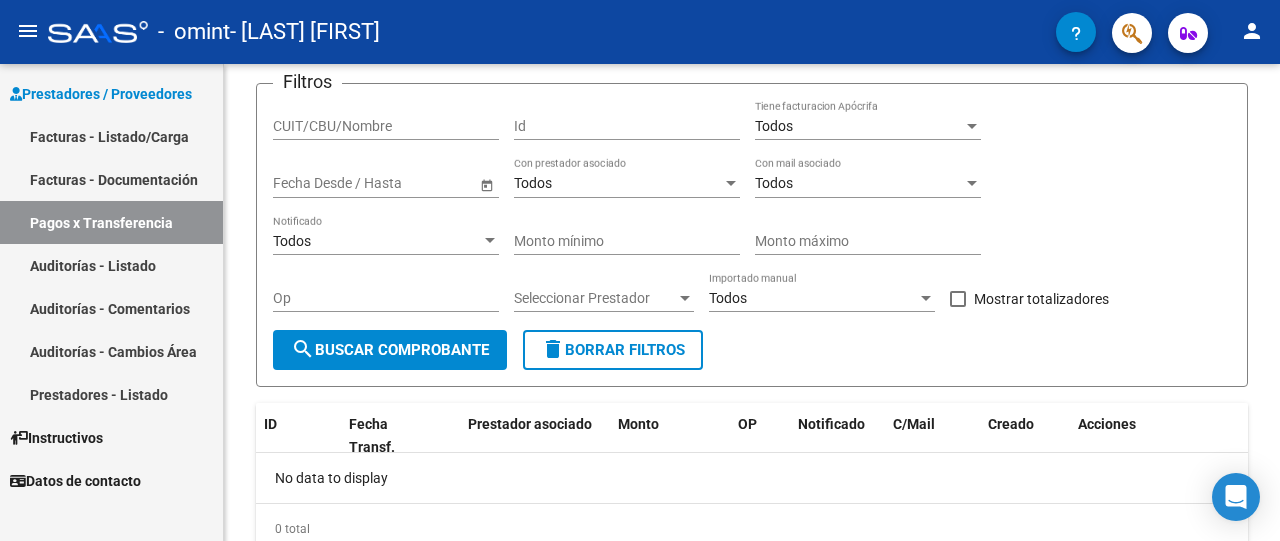 click on "Facturas - Listado/Carga" at bounding box center [111, 136] 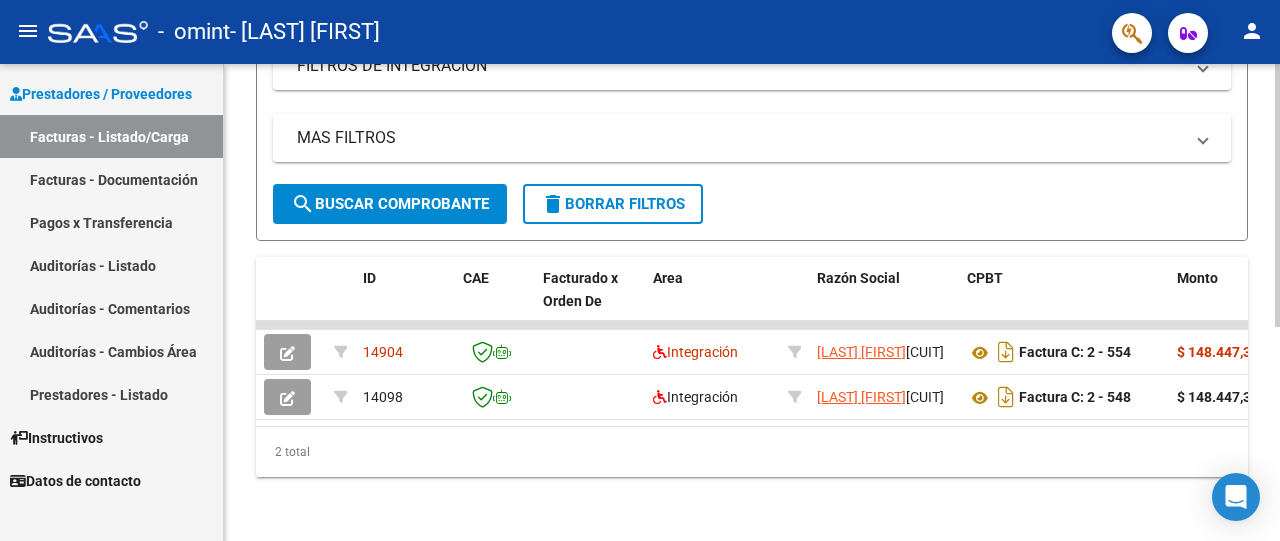 scroll, scrollTop: 388, scrollLeft: 0, axis: vertical 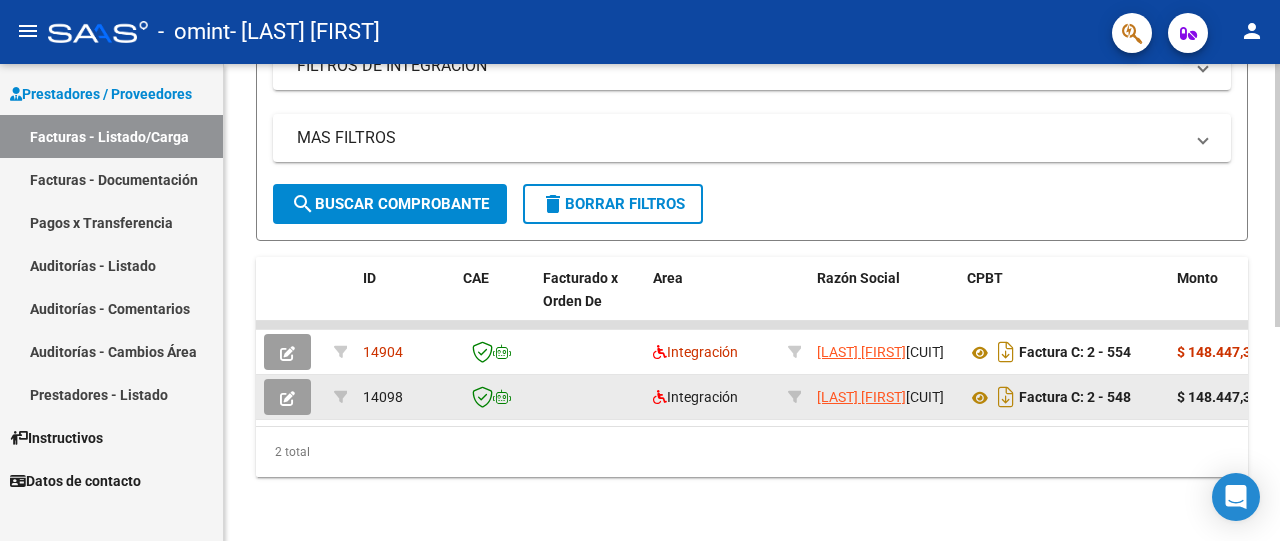 click 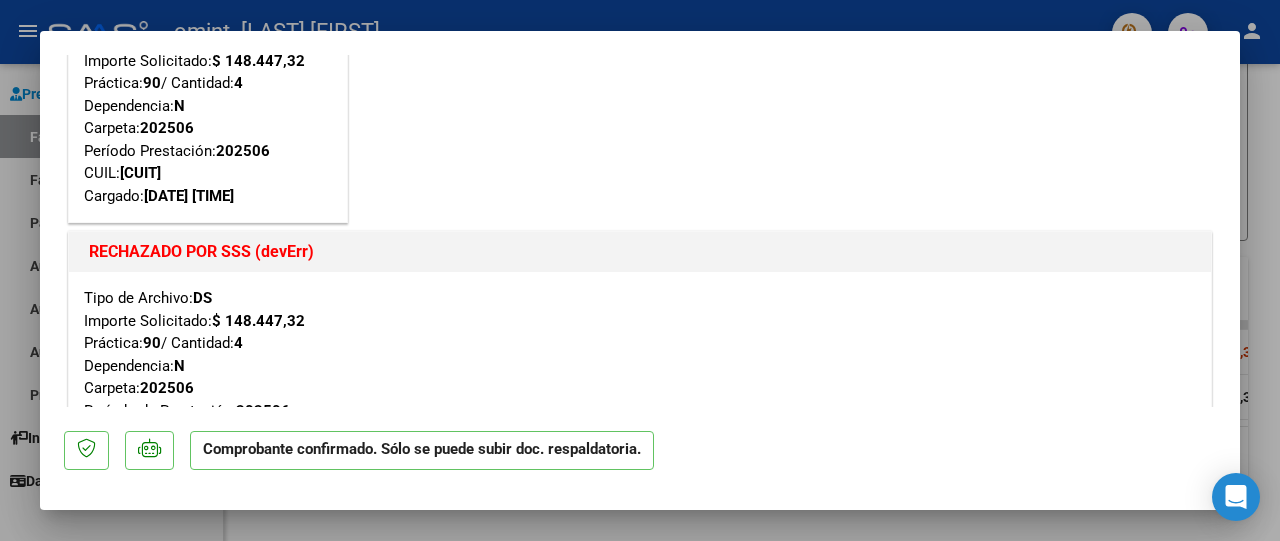 scroll, scrollTop: 123, scrollLeft: 0, axis: vertical 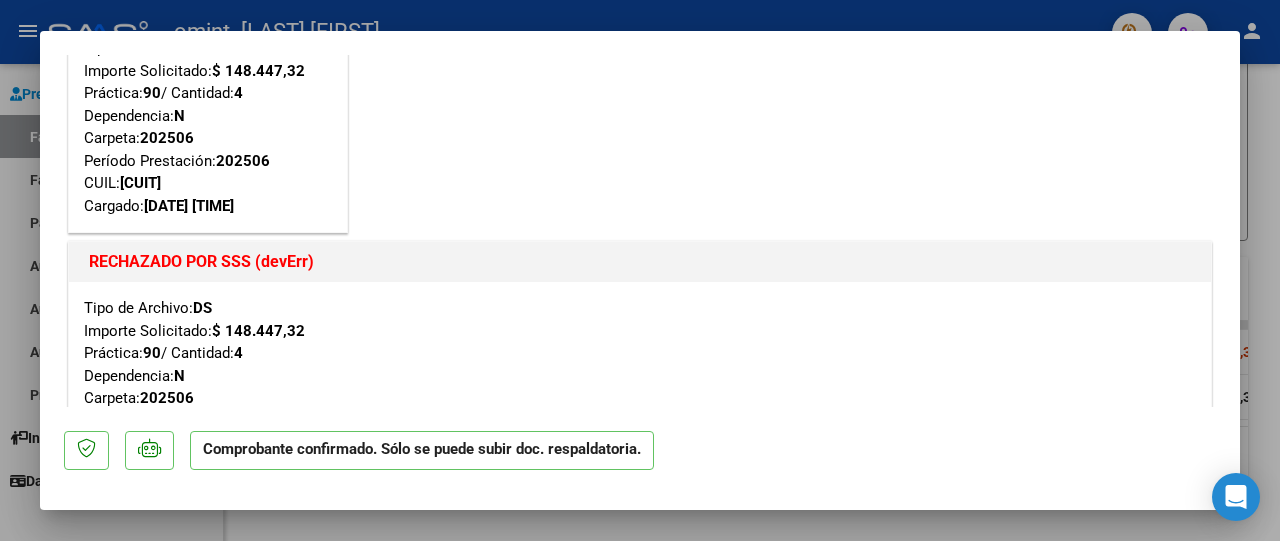 click on "RECHAZADO POR SSS (devErr)" at bounding box center [640, 262] 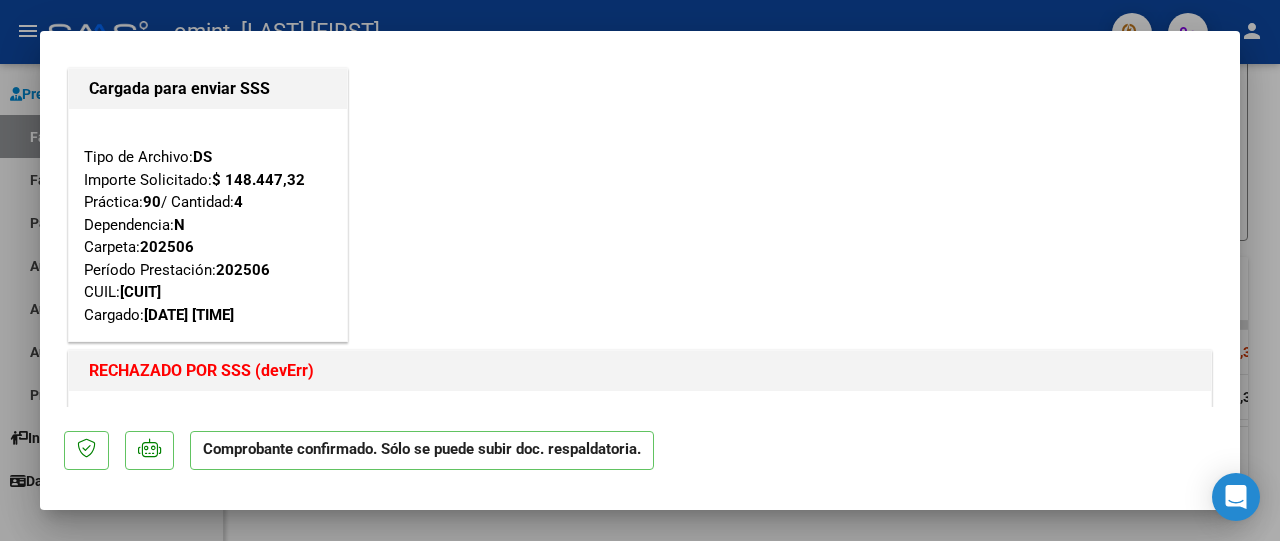 scroll, scrollTop: 0, scrollLeft: 0, axis: both 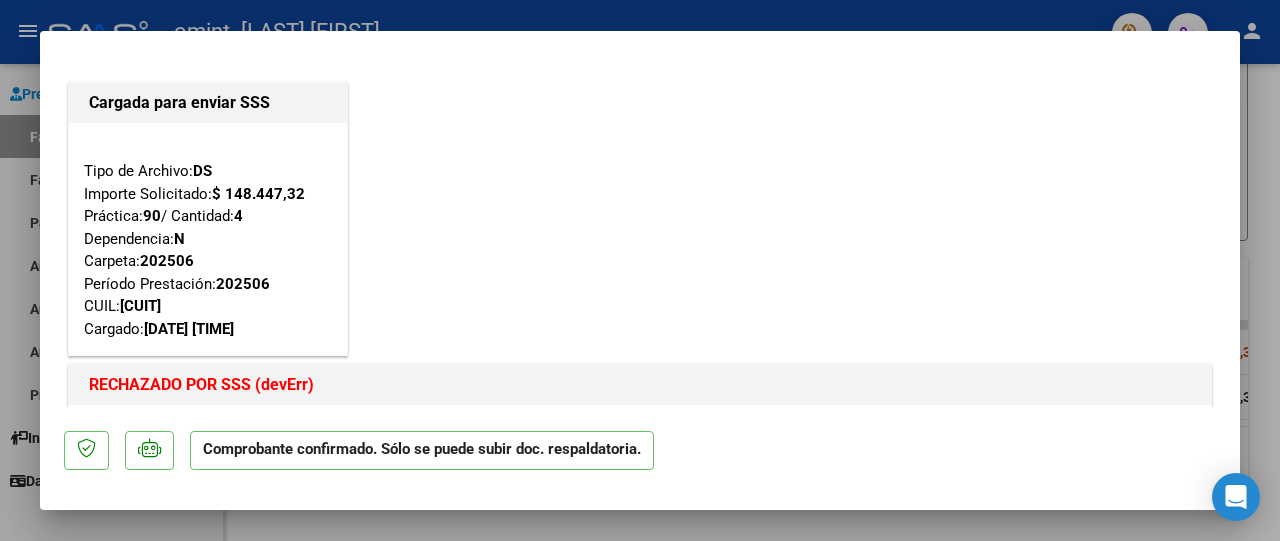 click at bounding box center (640, 270) 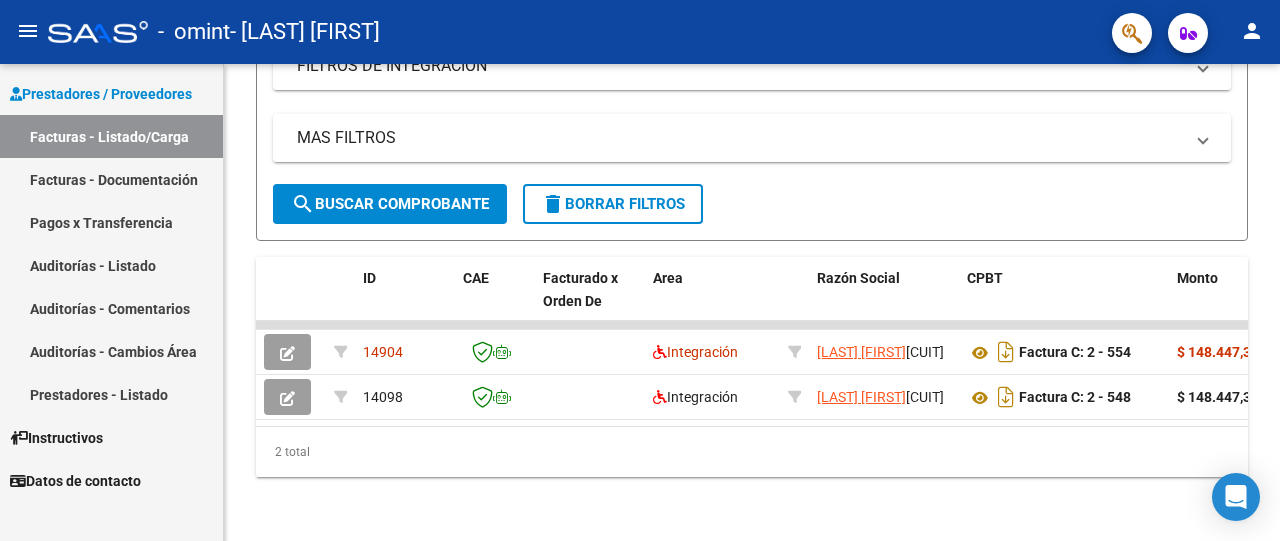 click on "Pagos x Transferencia" at bounding box center [111, 222] 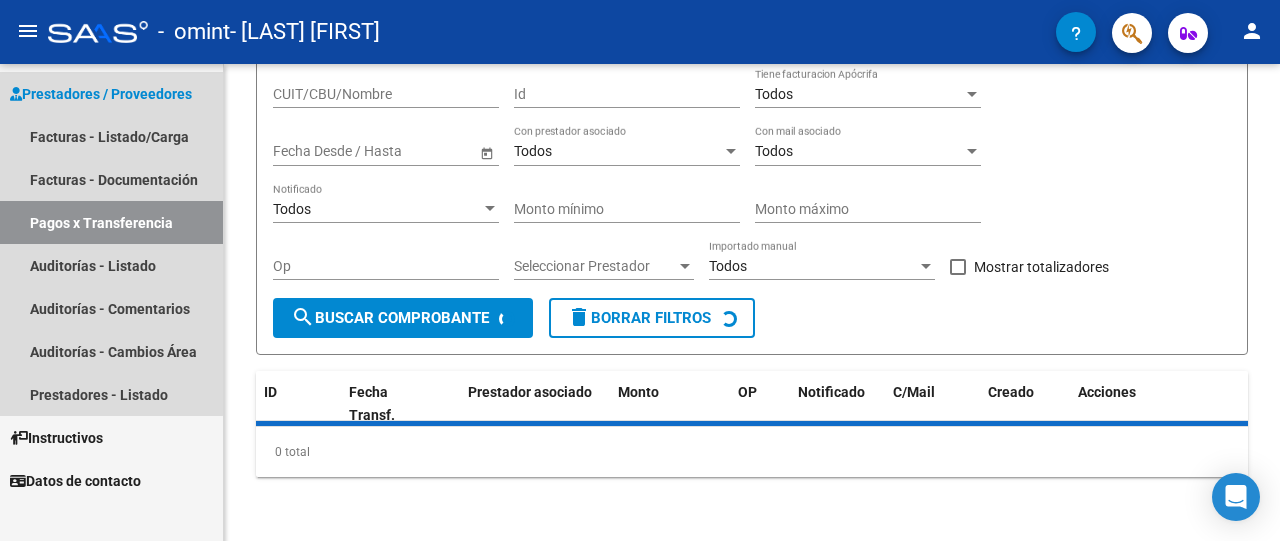 scroll, scrollTop: 0, scrollLeft: 0, axis: both 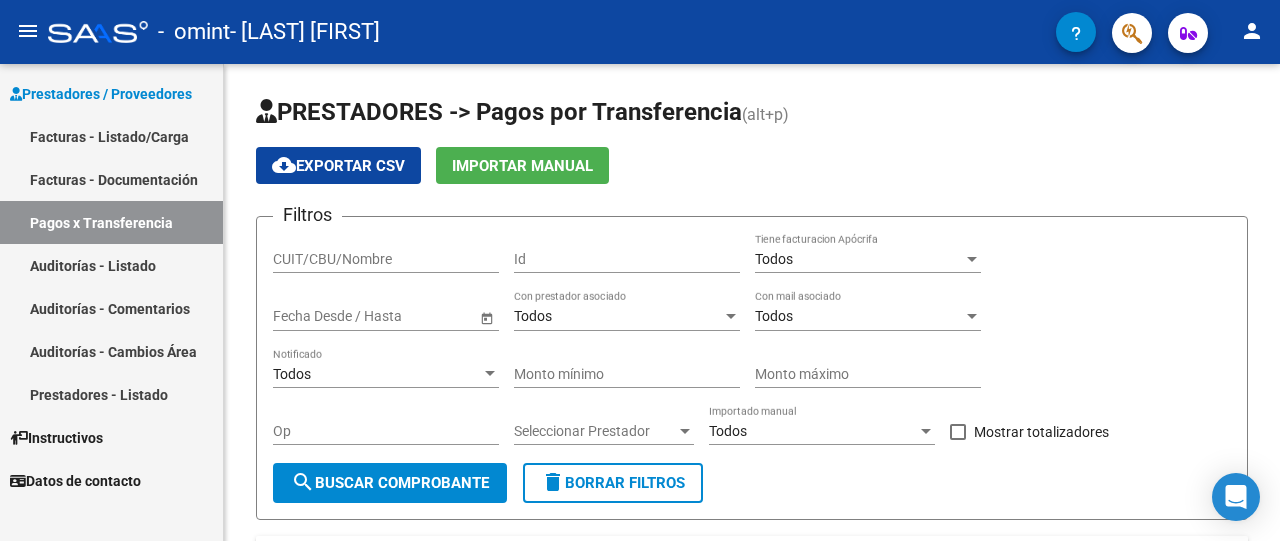 click on "Auditorías - Listado" at bounding box center [111, 265] 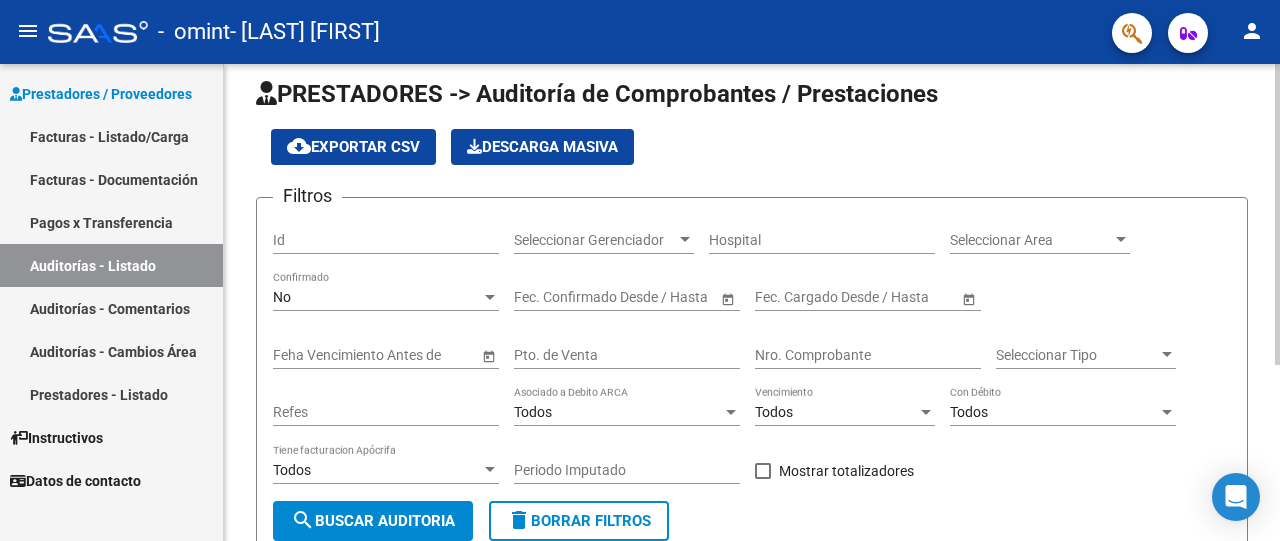 scroll, scrollTop: 0, scrollLeft: 0, axis: both 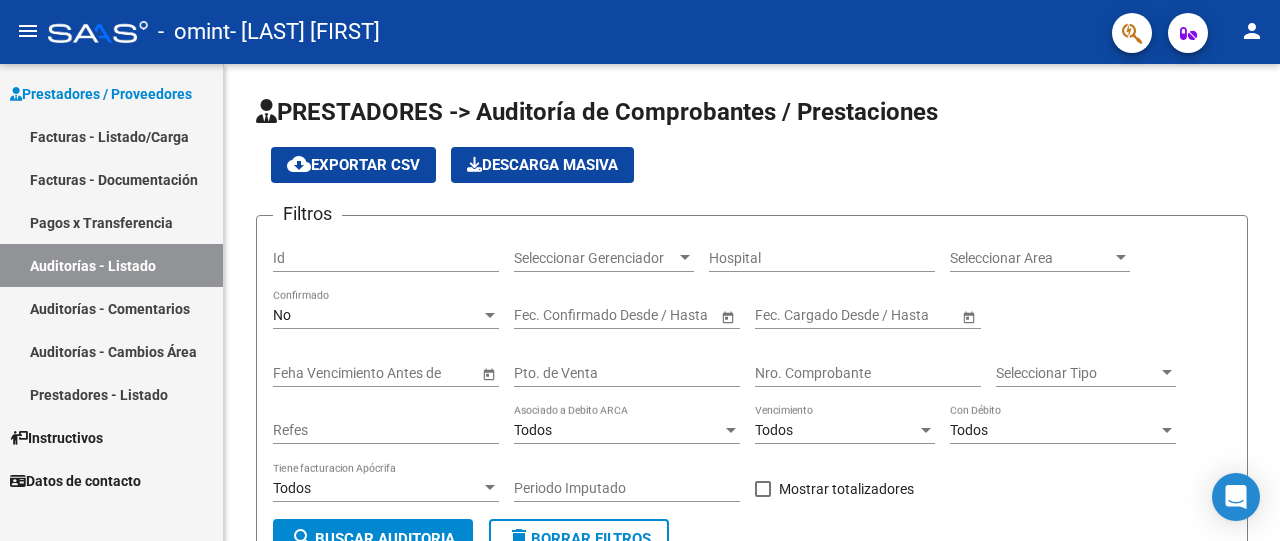 click on "Datos de contacto" at bounding box center [75, 481] 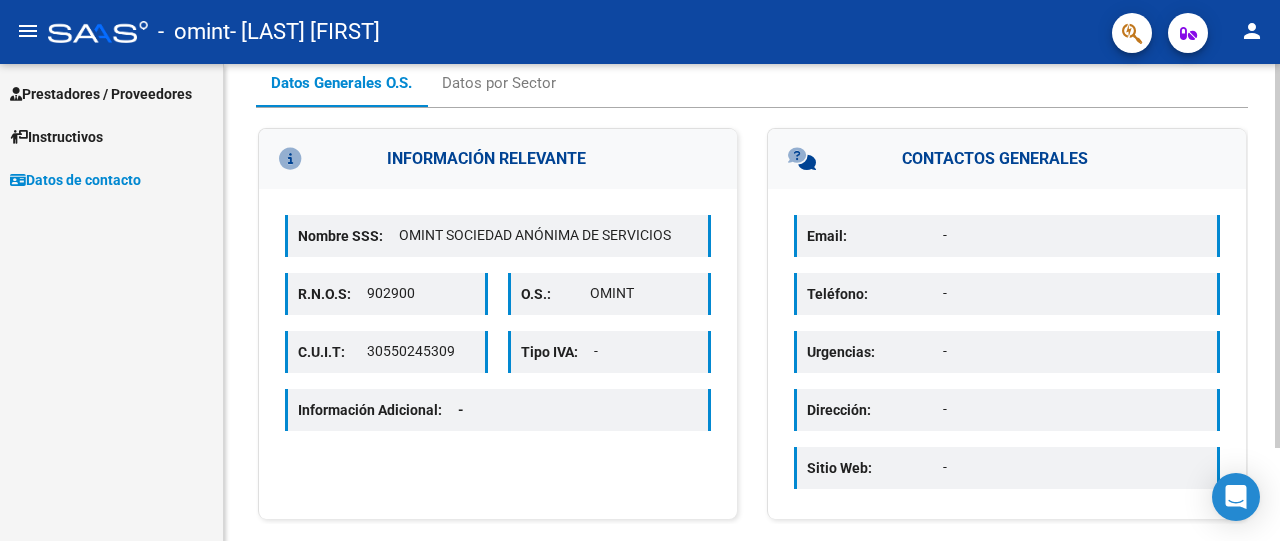 scroll, scrollTop: 115, scrollLeft: 0, axis: vertical 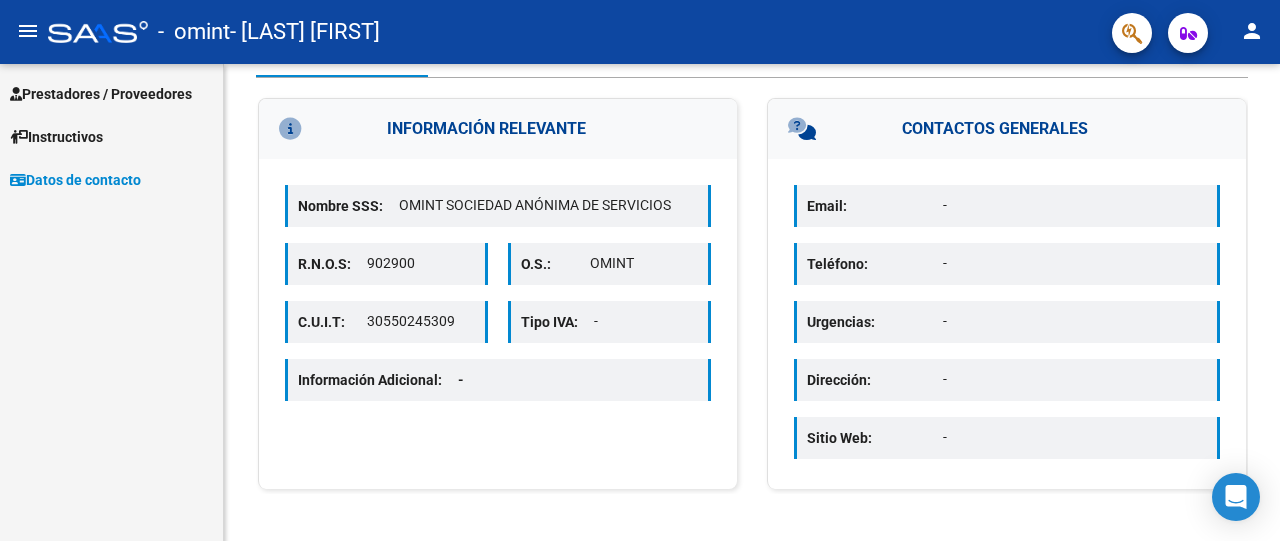 click on "Prestadores / Proveedores" at bounding box center (101, 94) 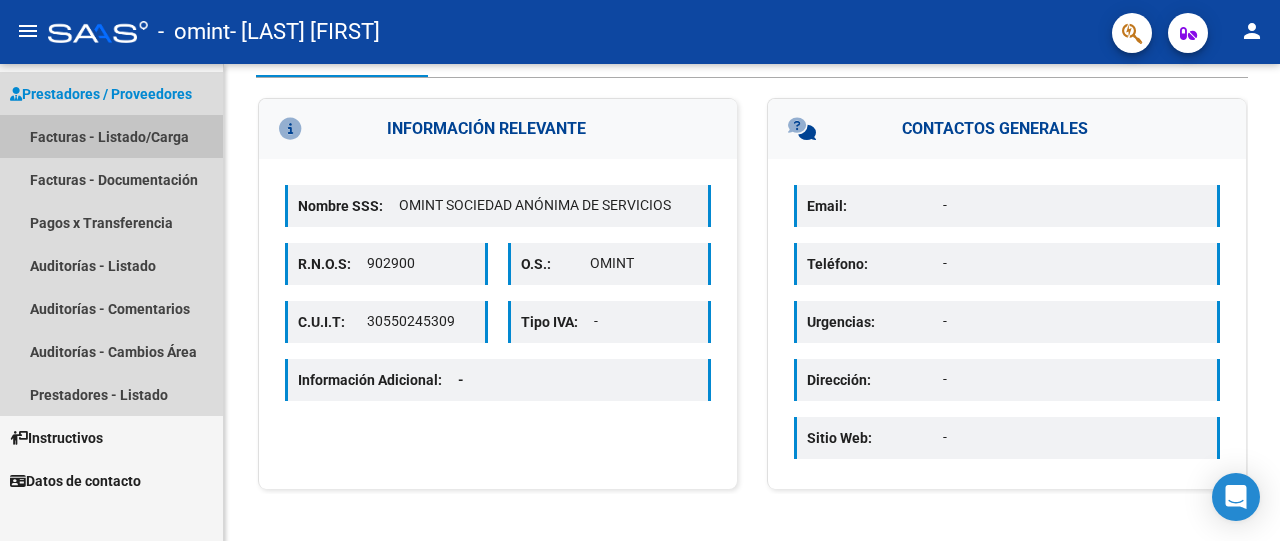 click on "Facturas - Listado/Carga" at bounding box center [111, 136] 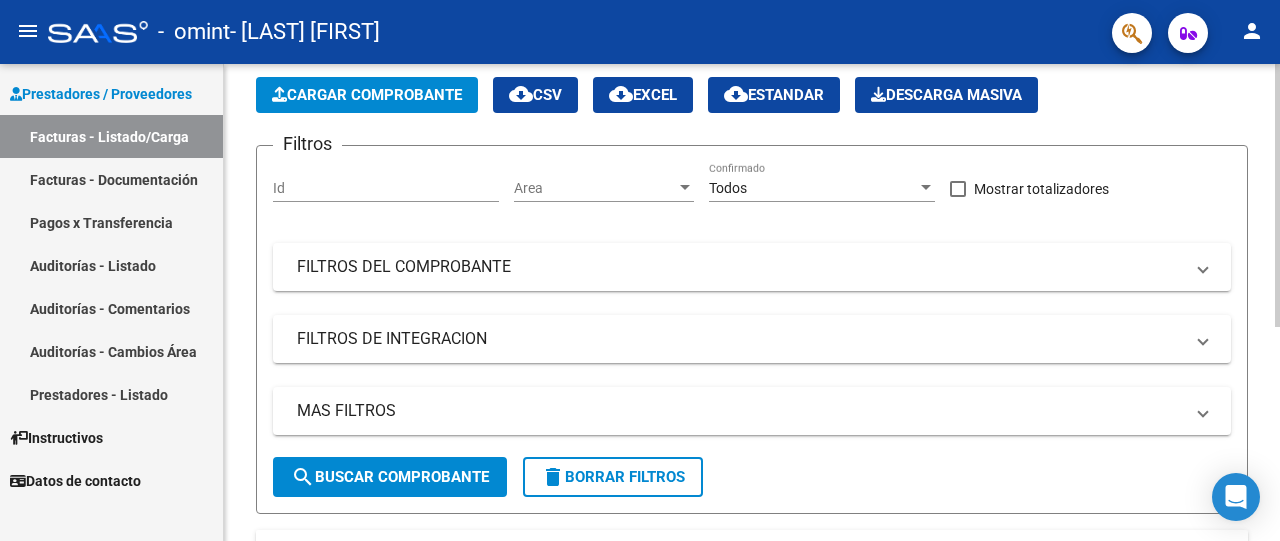 scroll, scrollTop: 100, scrollLeft: 0, axis: vertical 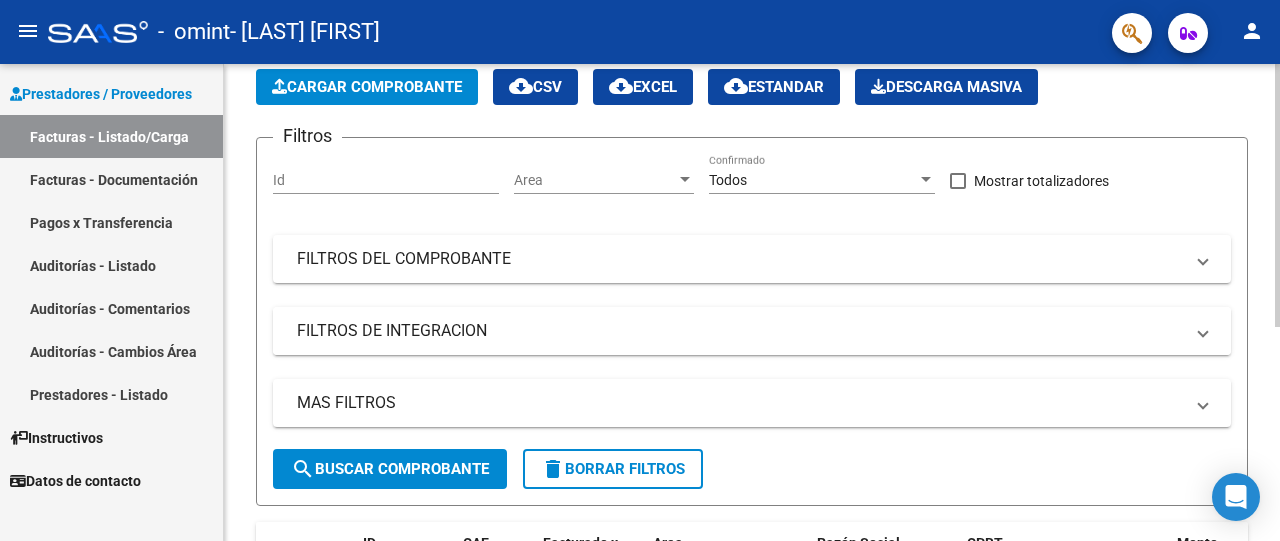 click on "FILTROS DE INTEGRACION" at bounding box center (740, 331) 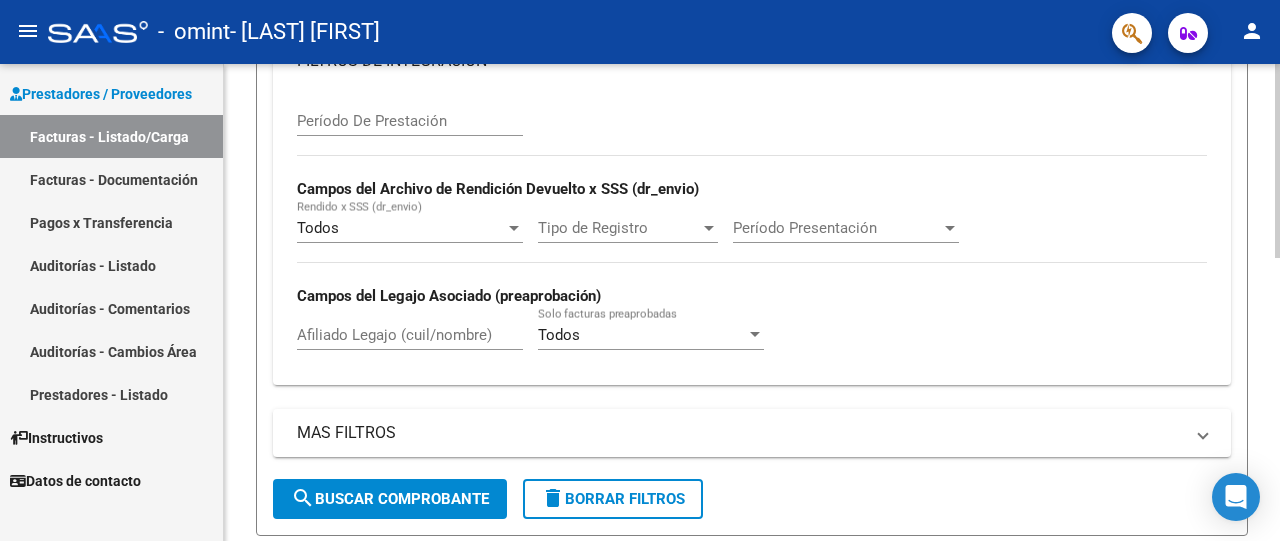 scroll, scrollTop: 400, scrollLeft: 0, axis: vertical 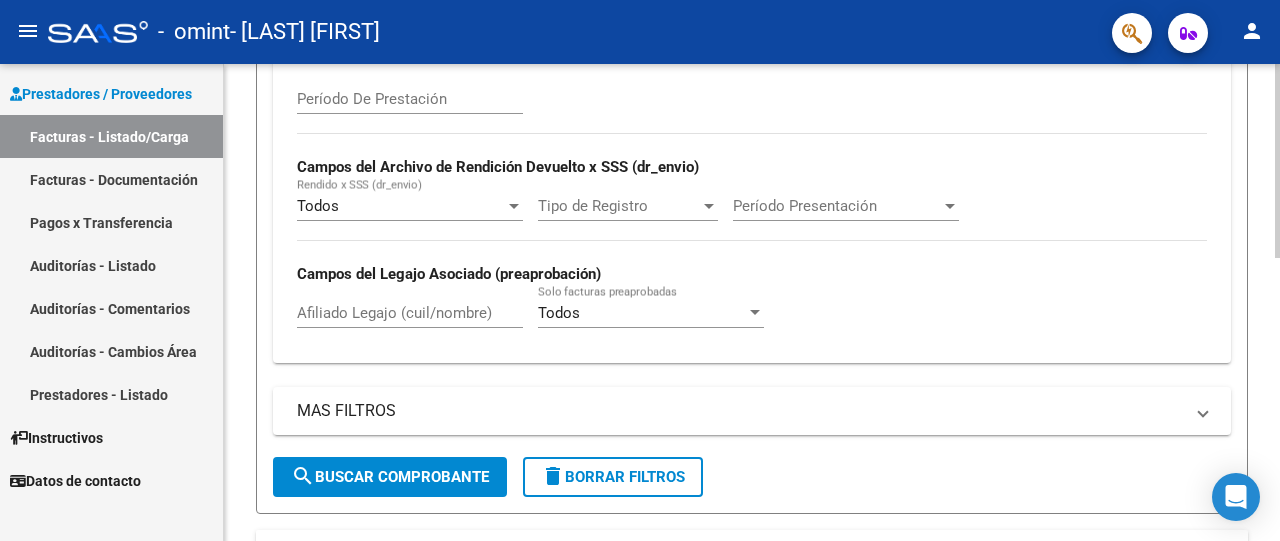 click on "Todos" at bounding box center (401, 206) 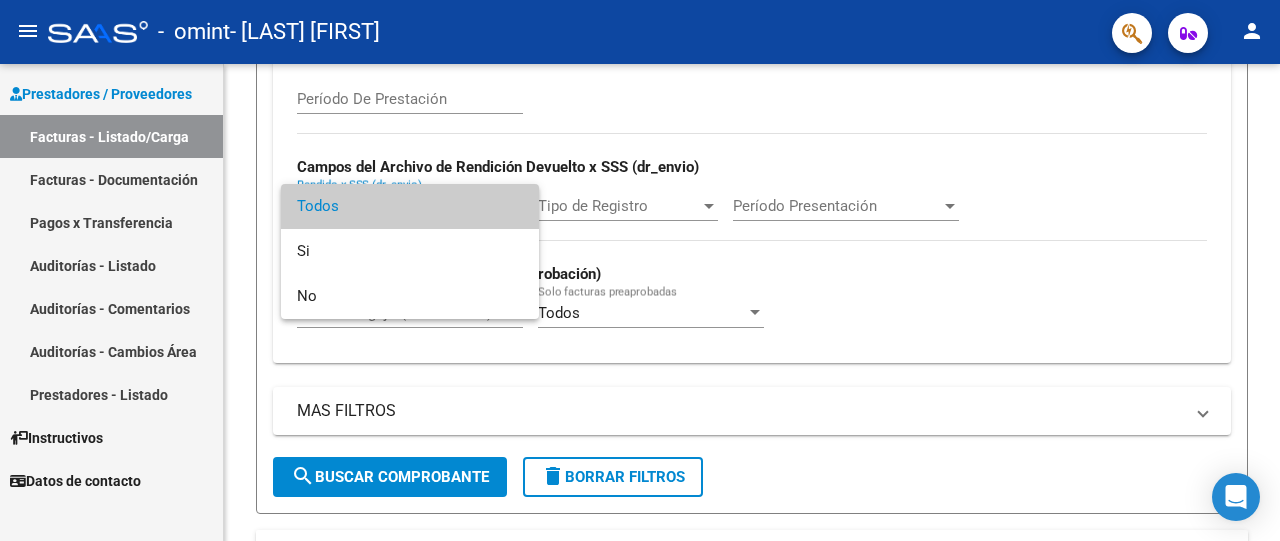 click at bounding box center [640, 270] 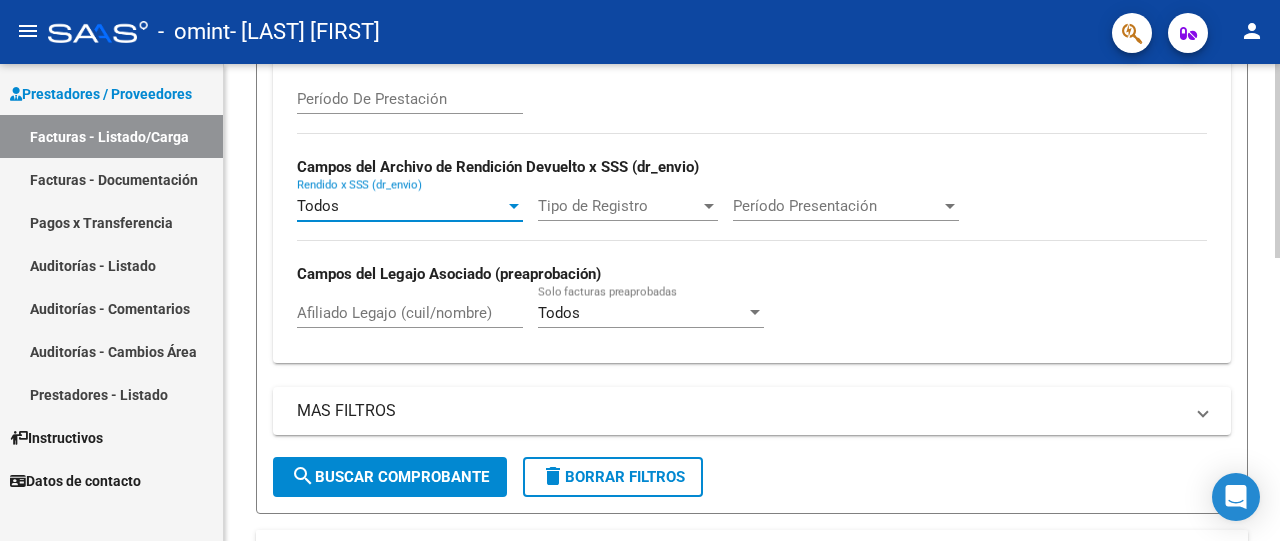 click at bounding box center [514, 206] 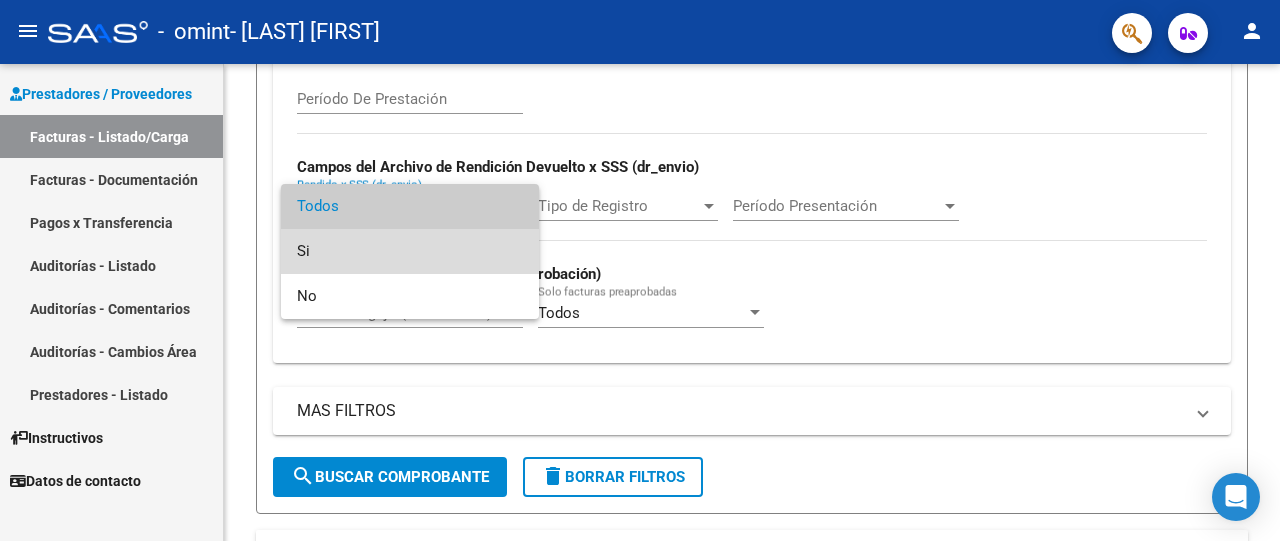 click on "Si" at bounding box center (410, 251) 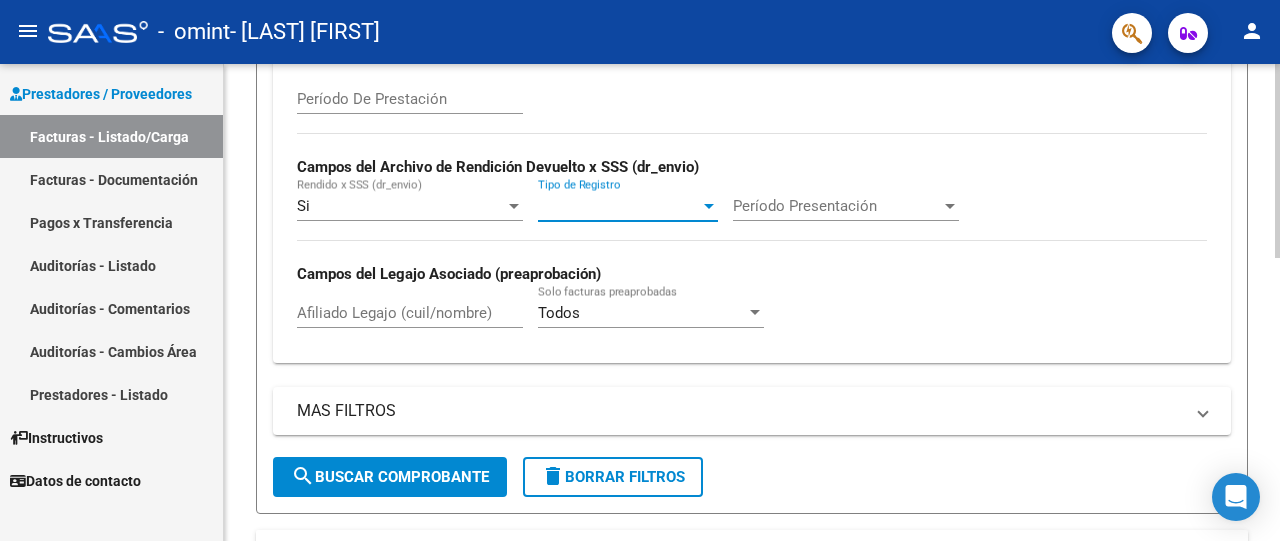 click at bounding box center [709, 206] 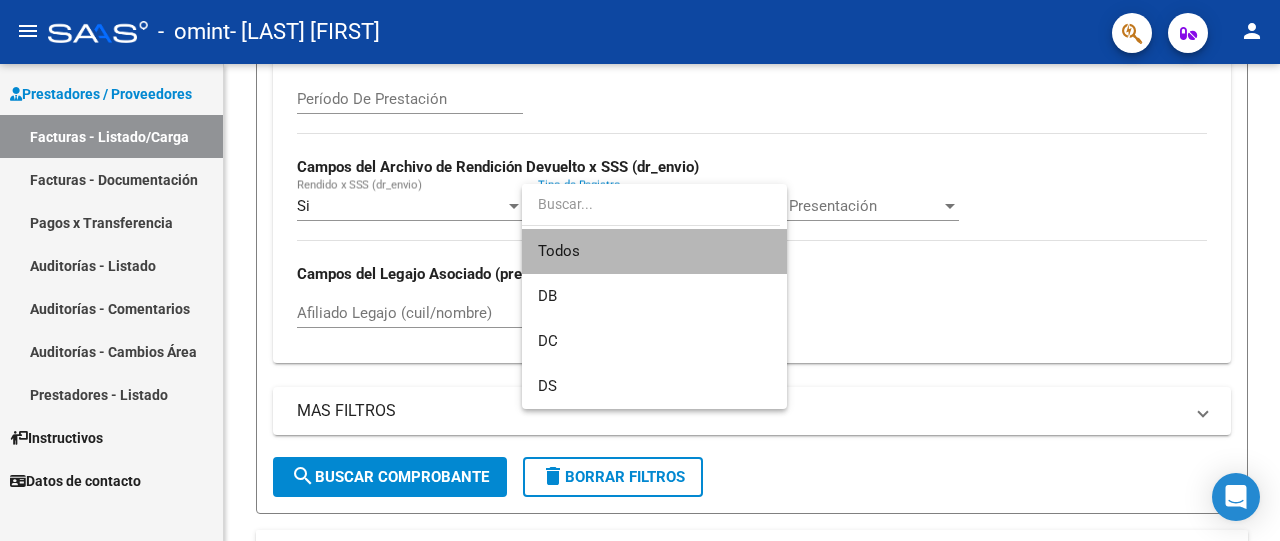 click on "Todos" at bounding box center [654, 251] 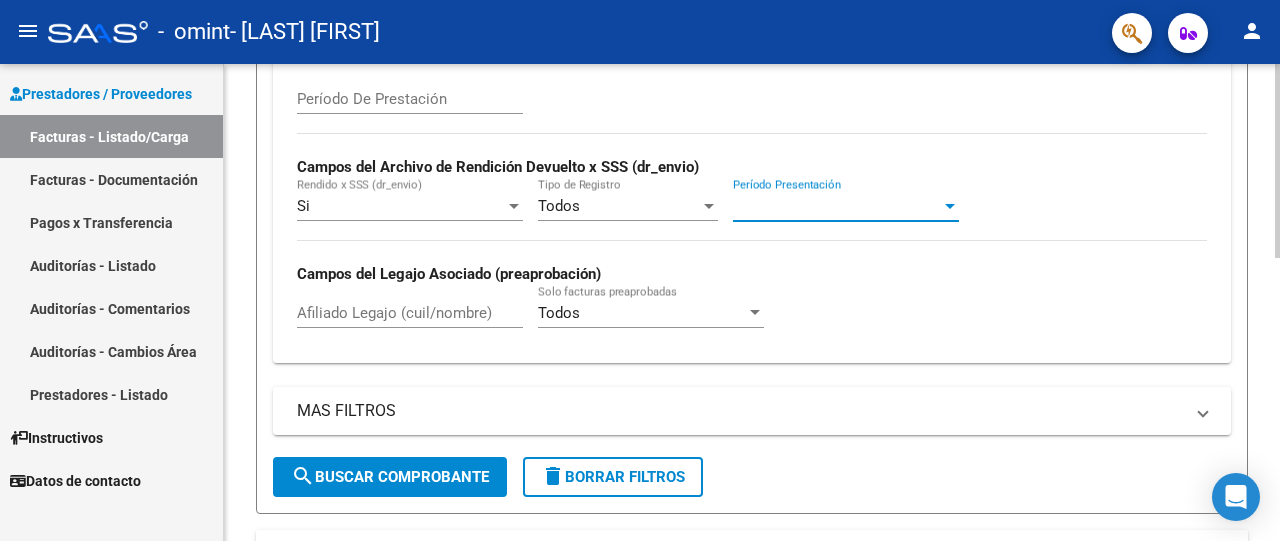 click on "Período Presentación" at bounding box center (837, 206) 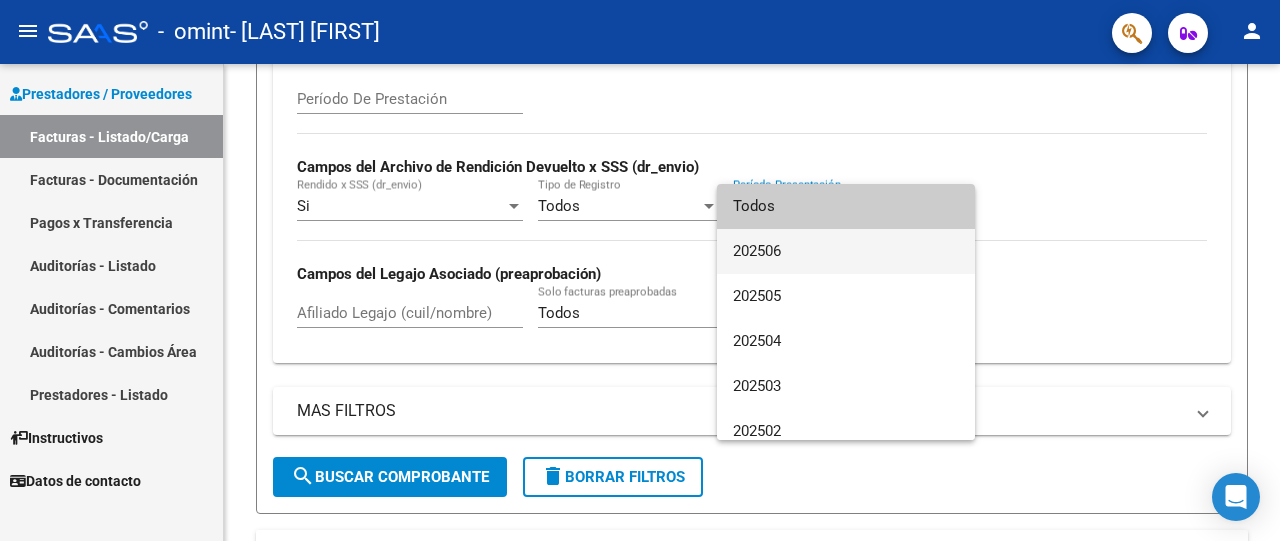 click on "202506" at bounding box center (846, 251) 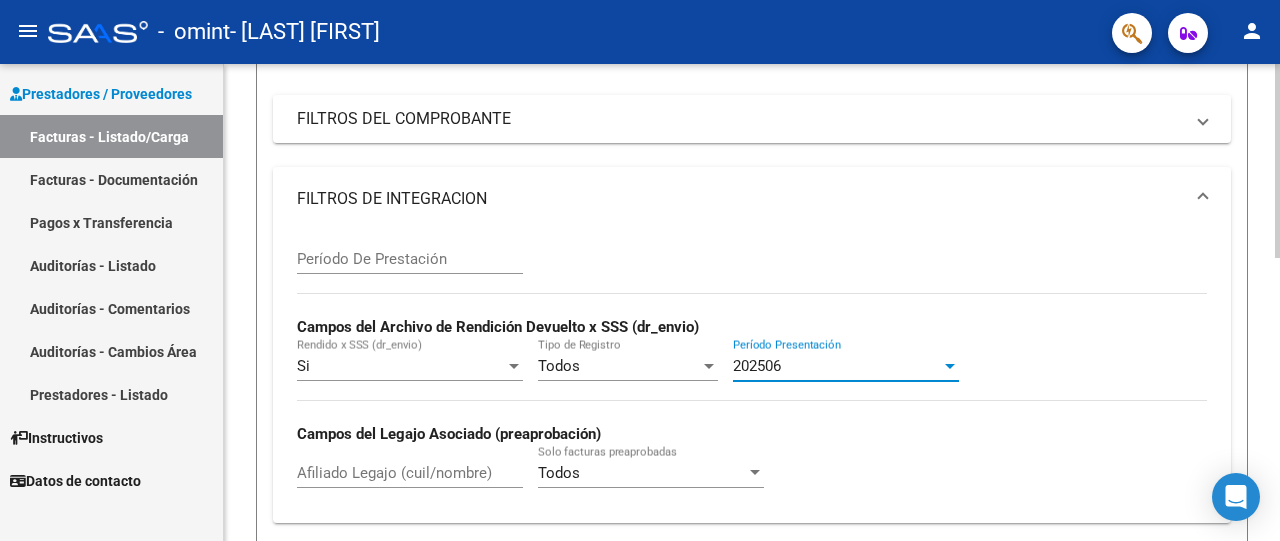 scroll, scrollTop: 200, scrollLeft: 0, axis: vertical 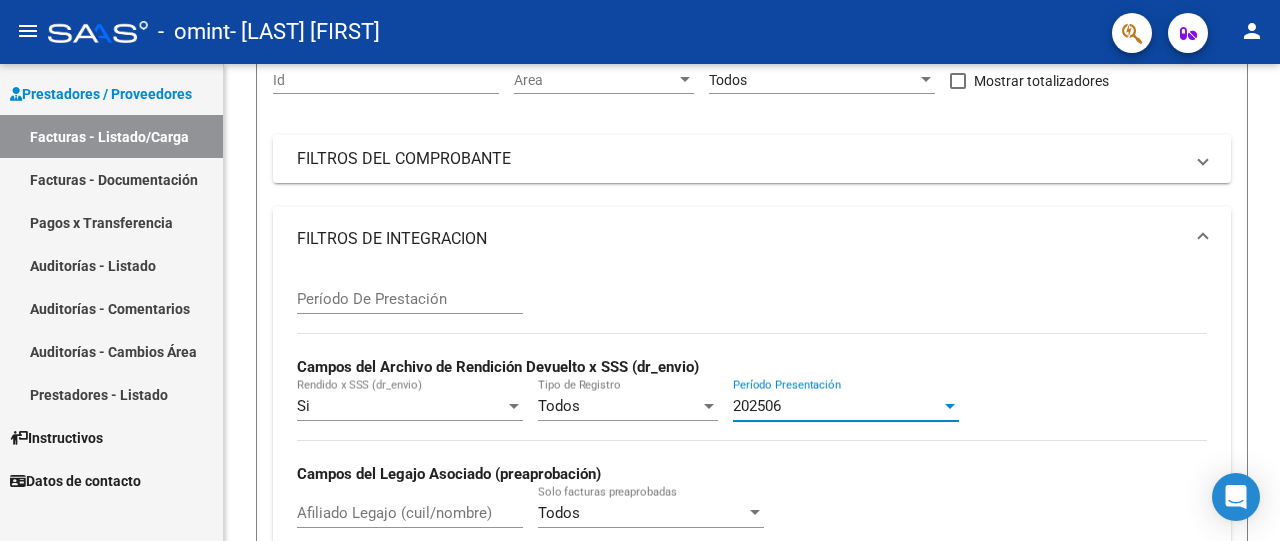 click on "Facturas - Listado/Carga" at bounding box center (111, 136) 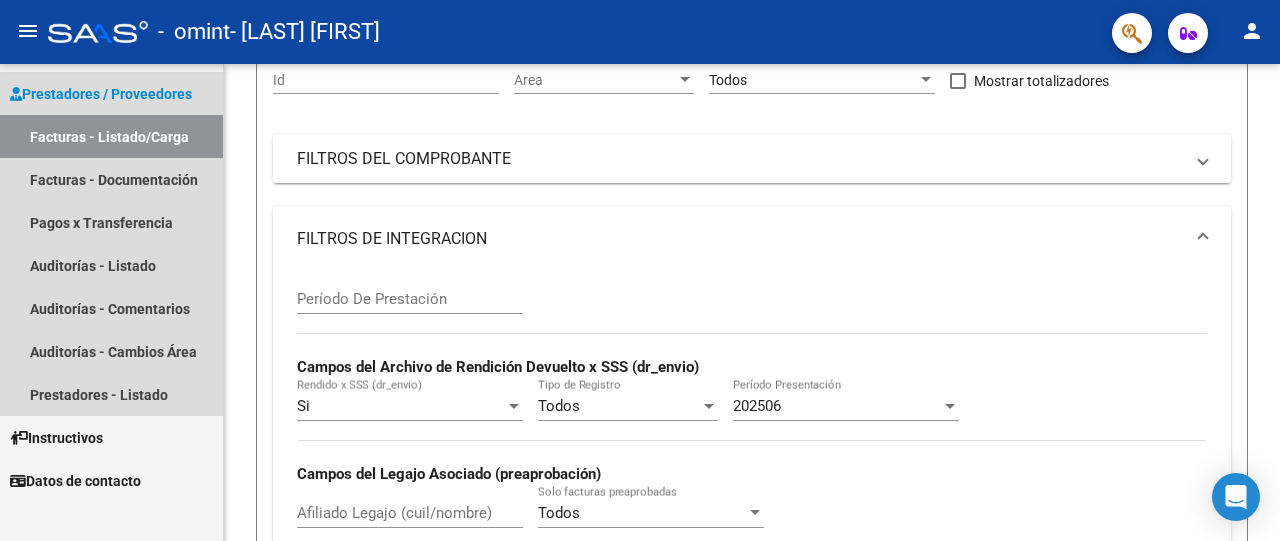 click on "Facturas - Listado/Carga" at bounding box center (111, 136) 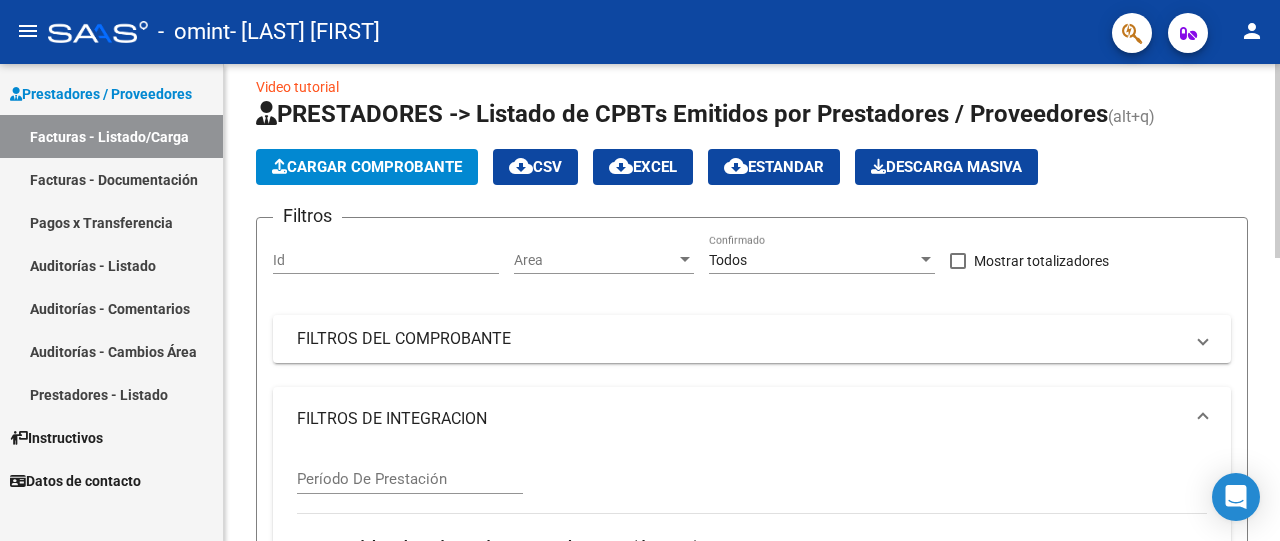 scroll, scrollTop: 0, scrollLeft: 0, axis: both 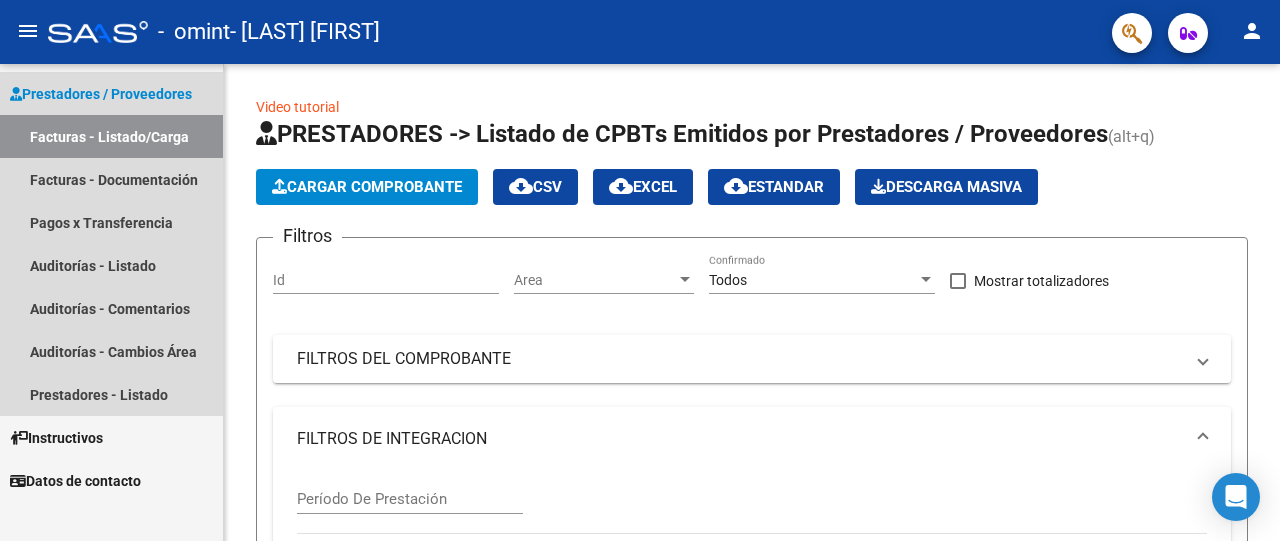 drag, startPoint x: 124, startPoint y: 135, endPoint x: 122, endPoint y: 125, distance: 10.198039 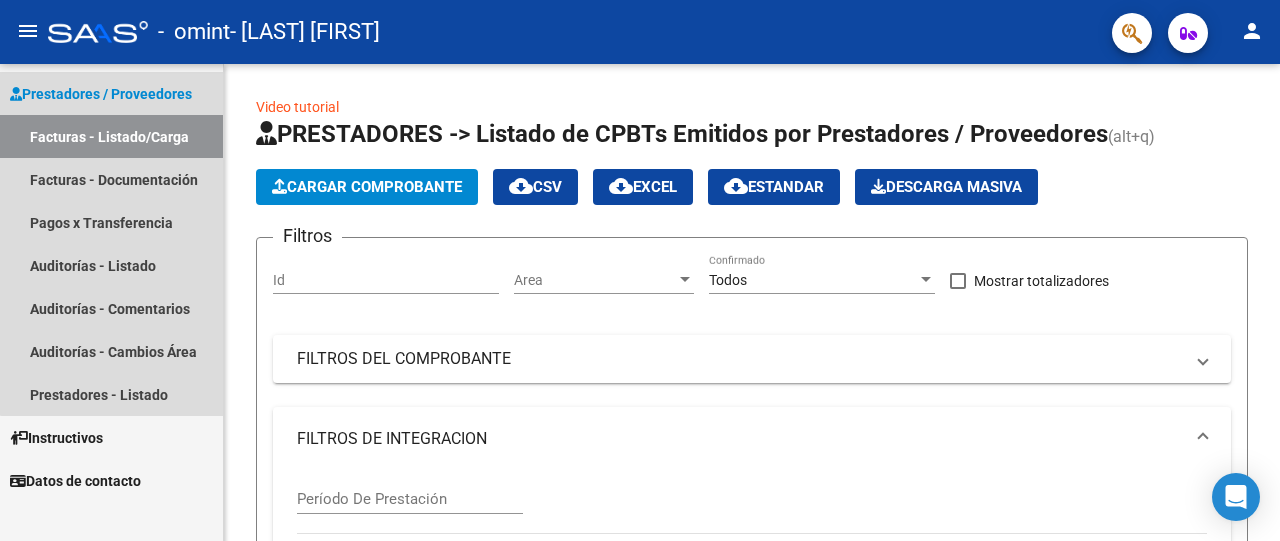 click on "Prestadores / Proveedores" at bounding box center (101, 94) 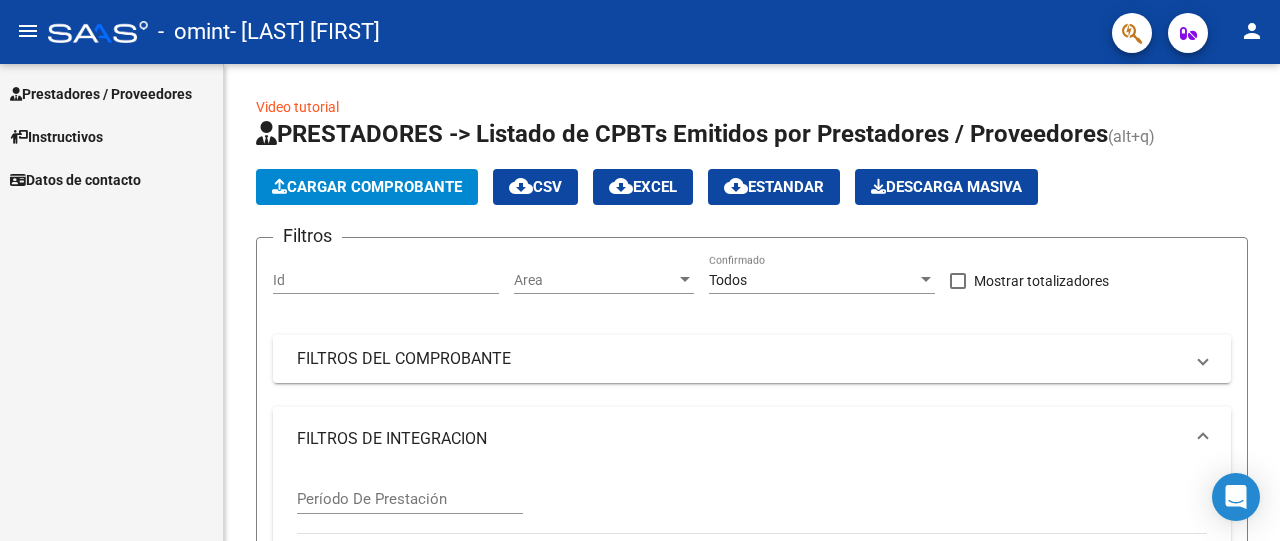 click on "Prestadores / Proveedores" at bounding box center (101, 94) 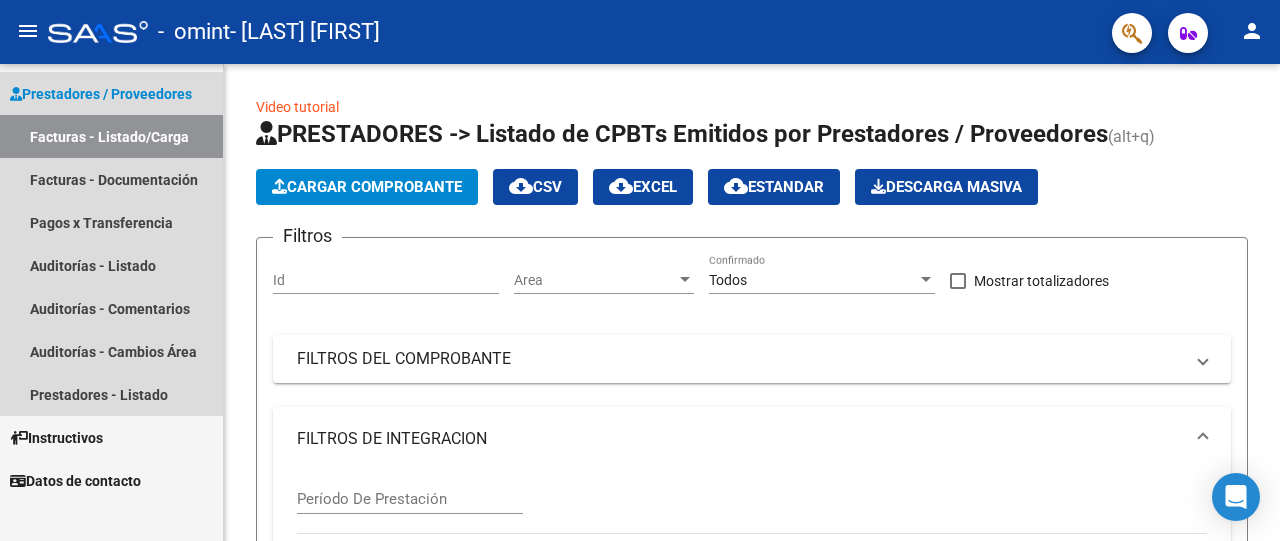 click on "Facturas - Listado/Carga" at bounding box center (111, 136) 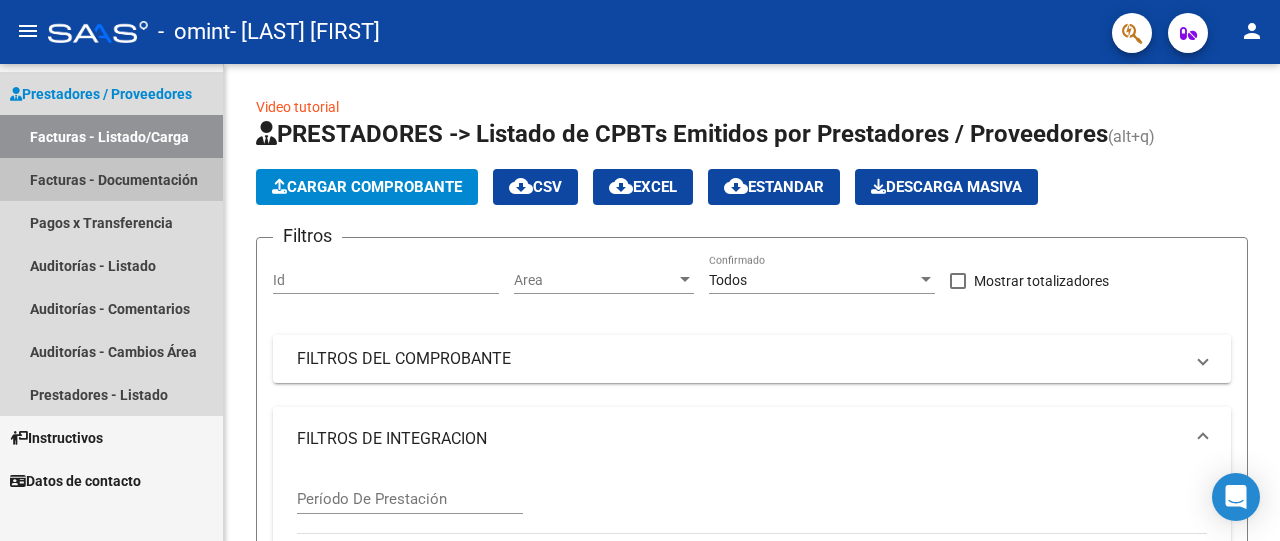 click on "Facturas - Documentación" at bounding box center (111, 179) 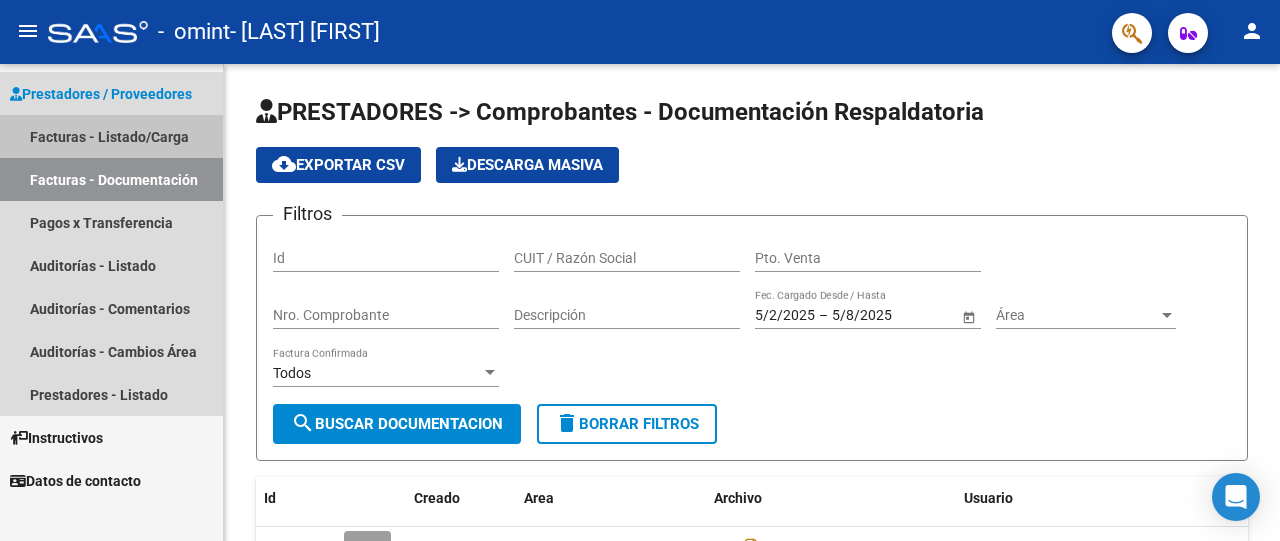 click on "Facturas - Listado/Carga" at bounding box center [111, 136] 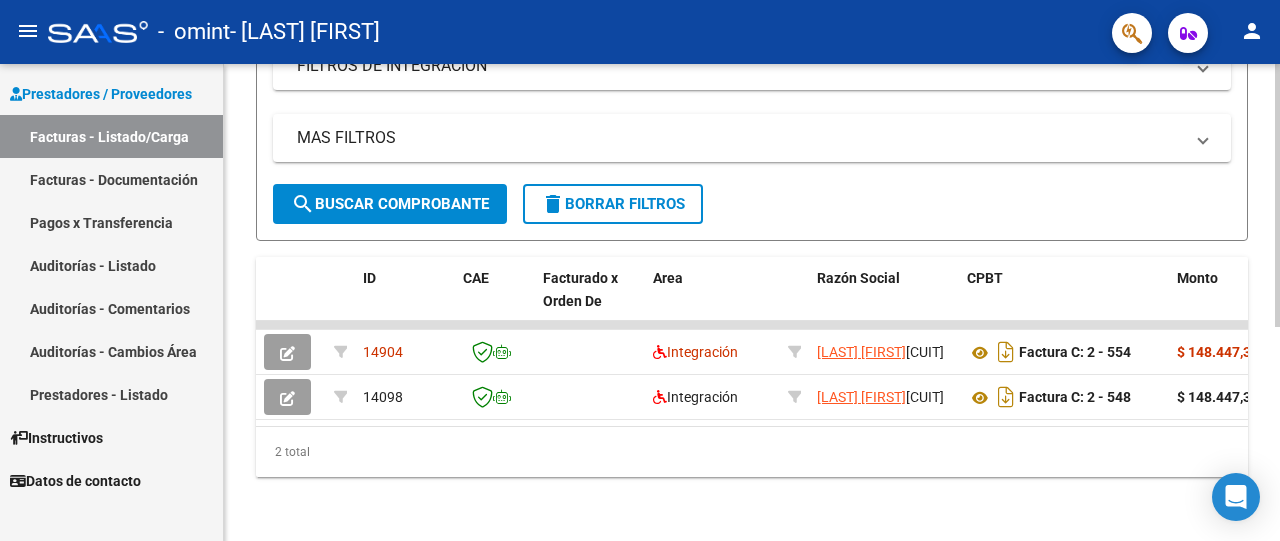 scroll, scrollTop: 388, scrollLeft: 0, axis: vertical 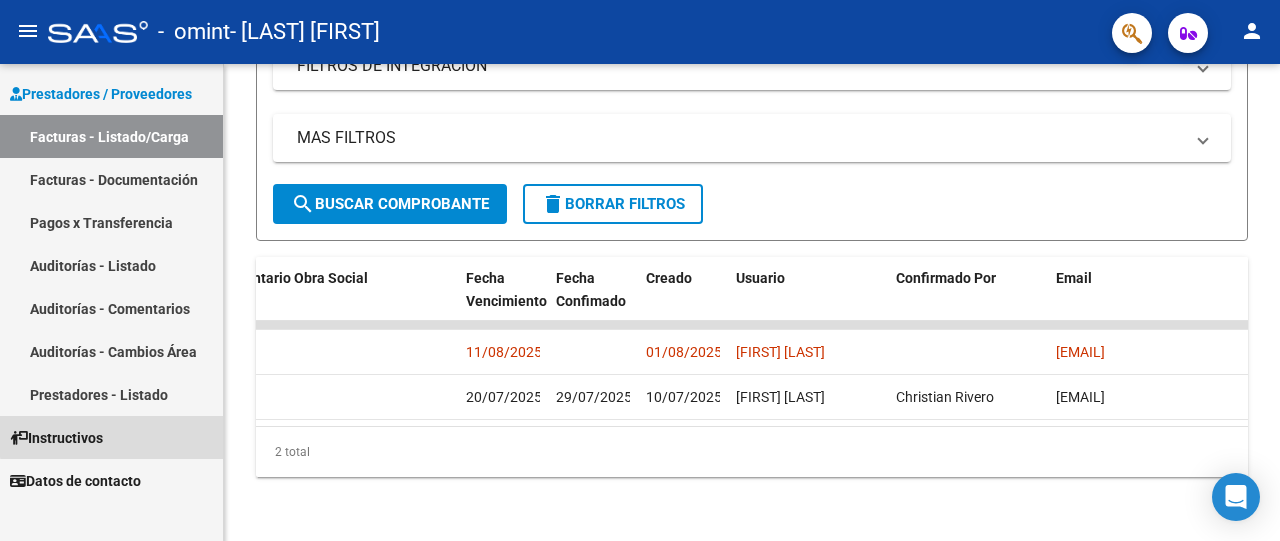 click on "Instructivos" at bounding box center [111, 437] 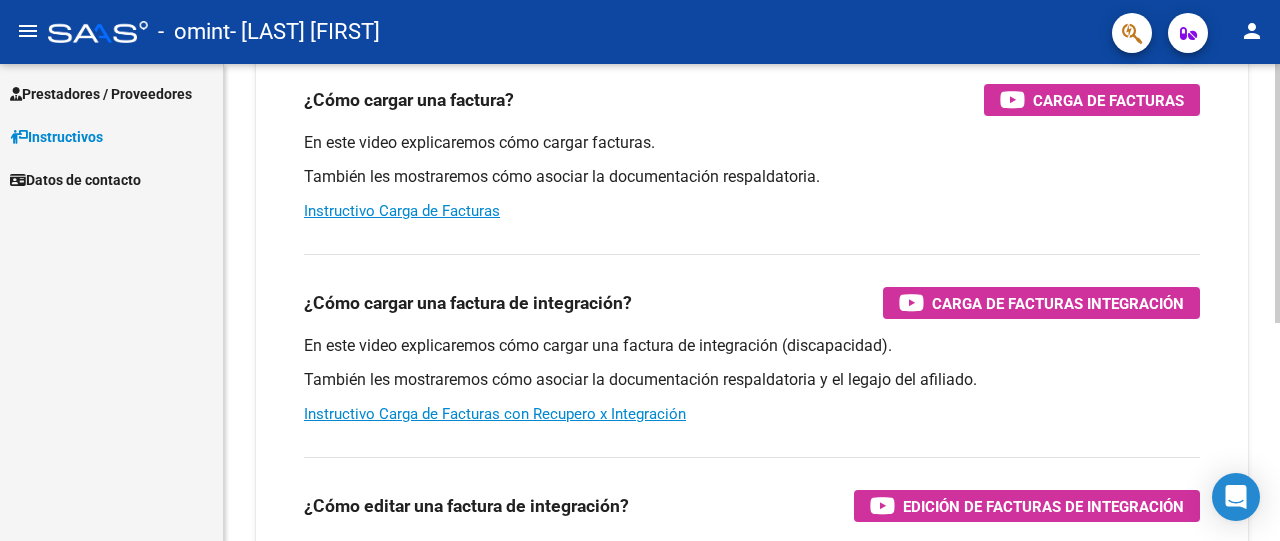 scroll, scrollTop: 233, scrollLeft: 0, axis: vertical 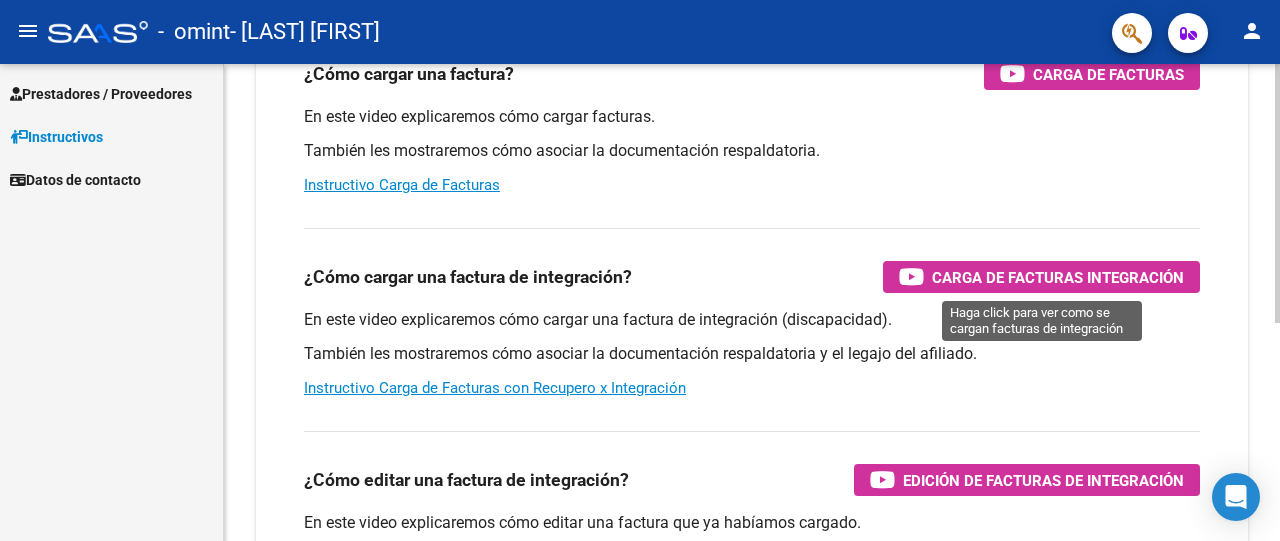 click on "Carga de Facturas Integración" at bounding box center [1058, 277] 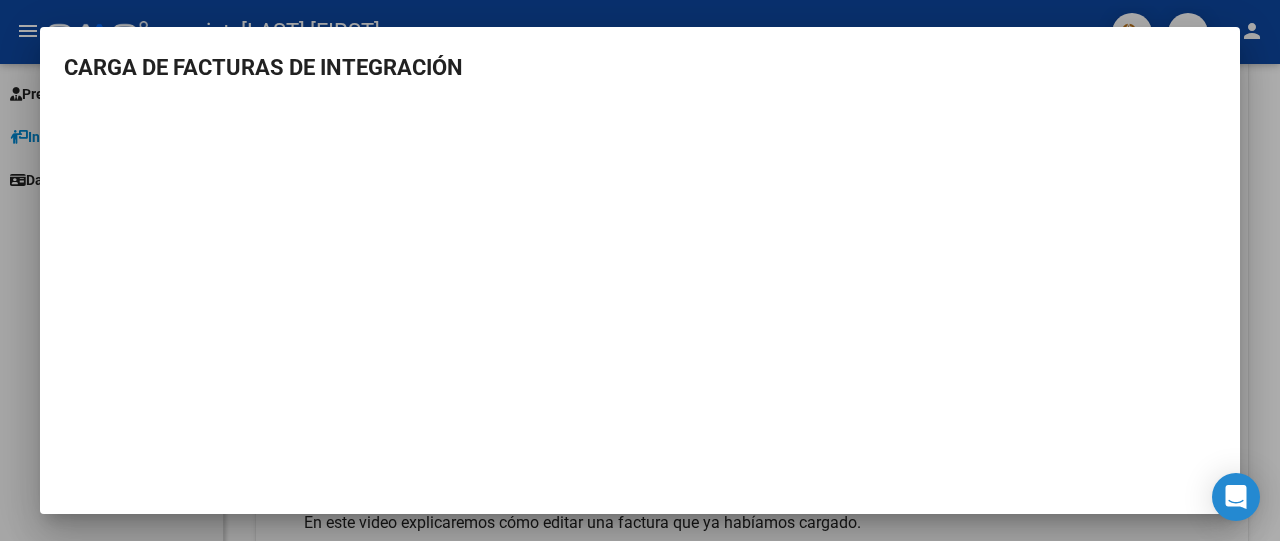 scroll, scrollTop: 24, scrollLeft: 0, axis: vertical 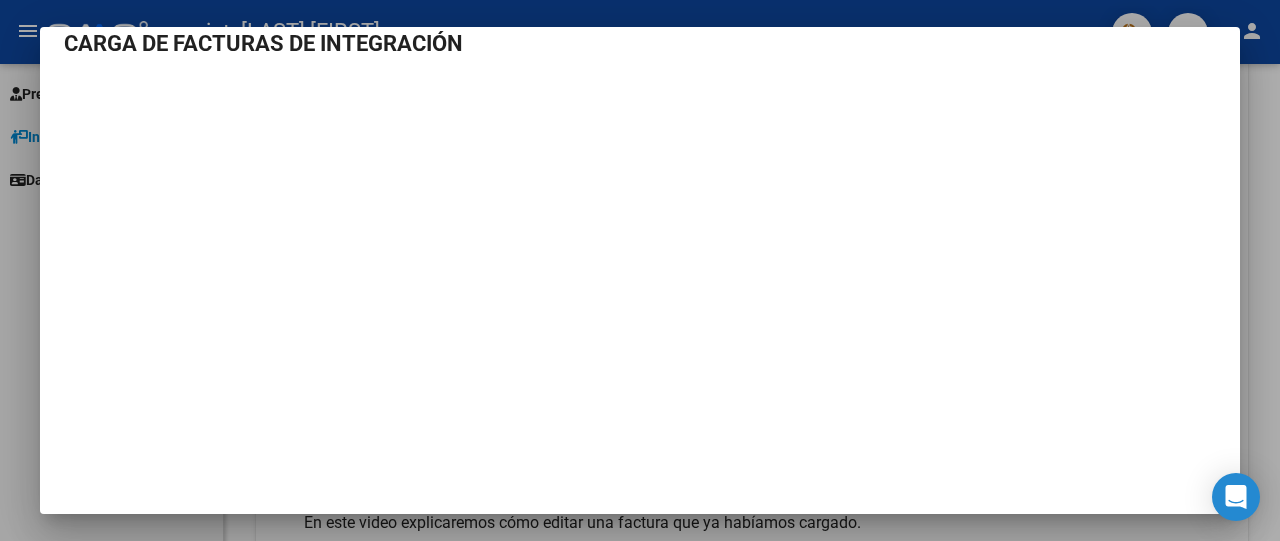 click at bounding box center [640, 270] 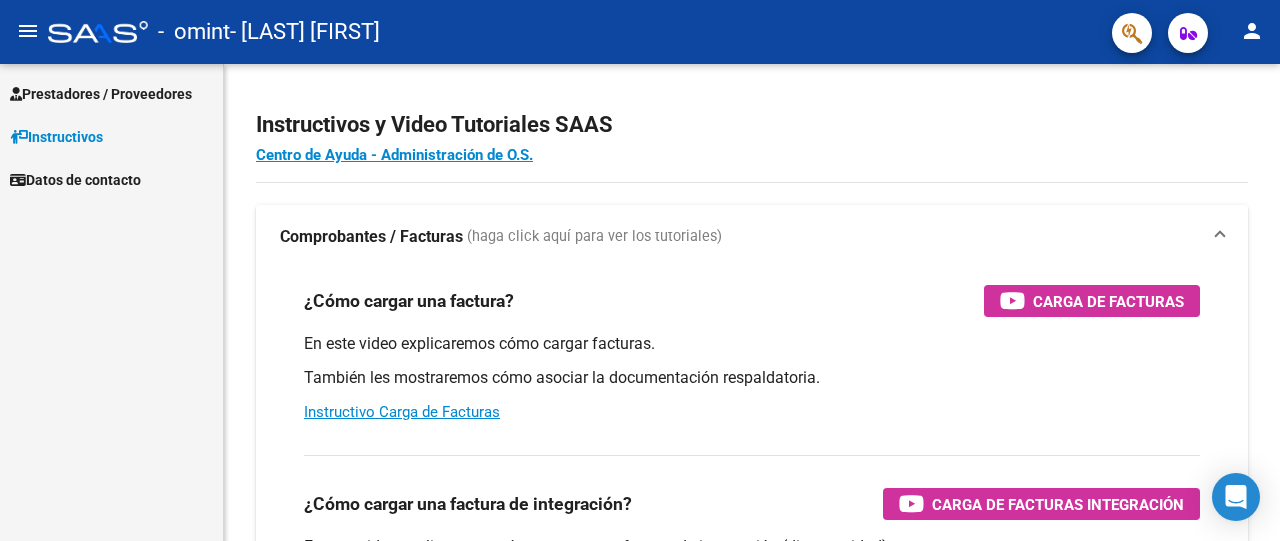 scroll, scrollTop: 0, scrollLeft: 0, axis: both 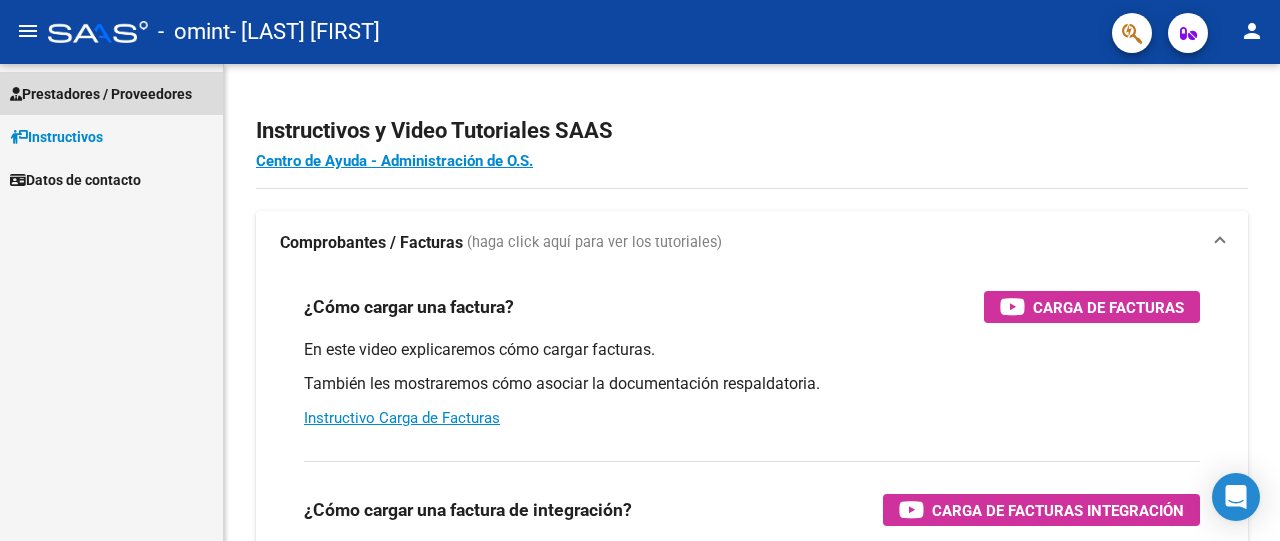 click on "Prestadores / Proveedores" at bounding box center [111, 93] 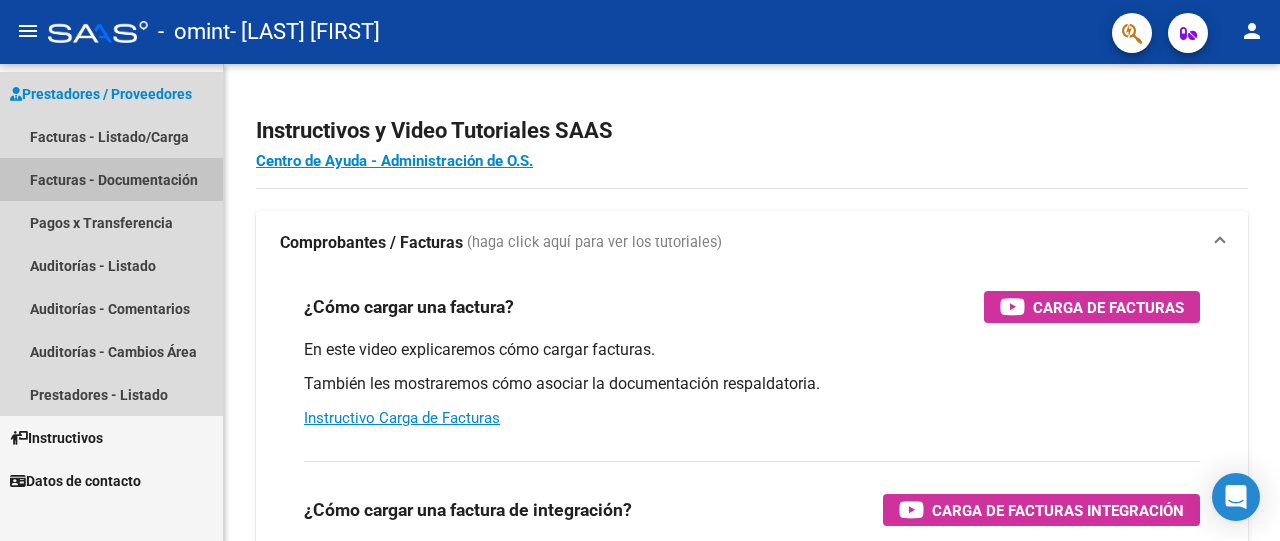 click on "Facturas - Documentación" at bounding box center (111, 179) 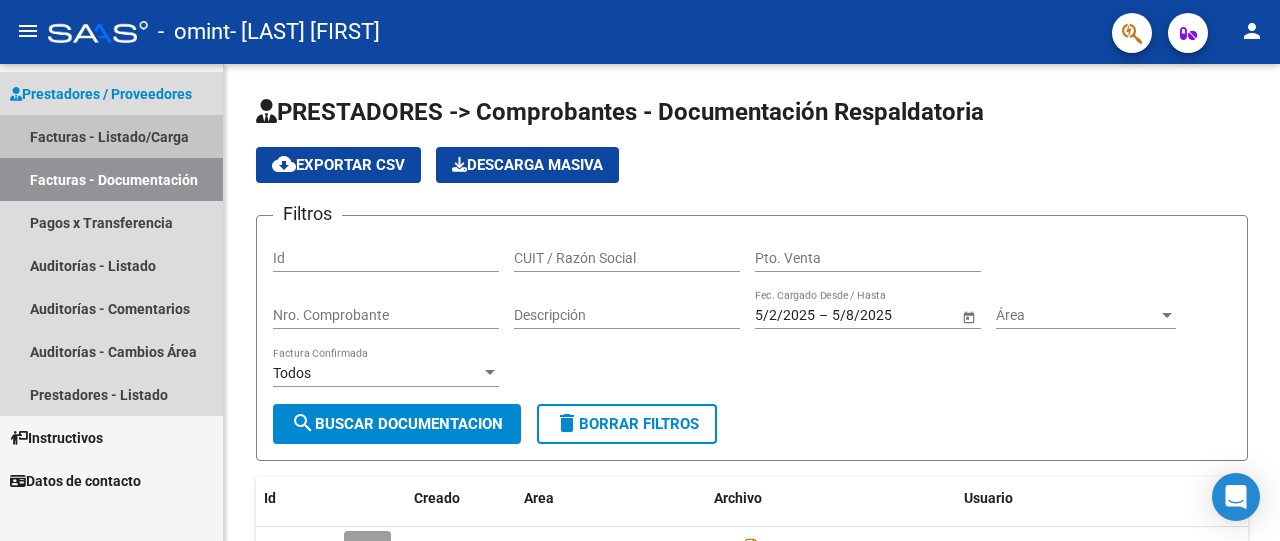 click on "Facturas - Listado/Carga" at bounding box center [111, 136] 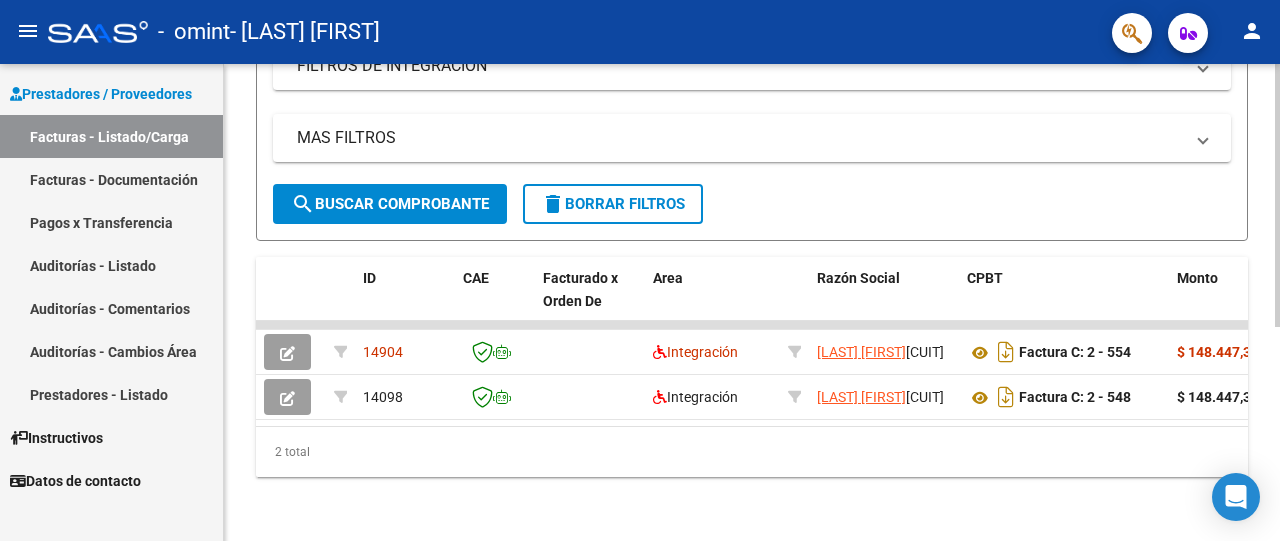 scroll, scrollTop: 355, scrollLeft: 0, axis: vertical 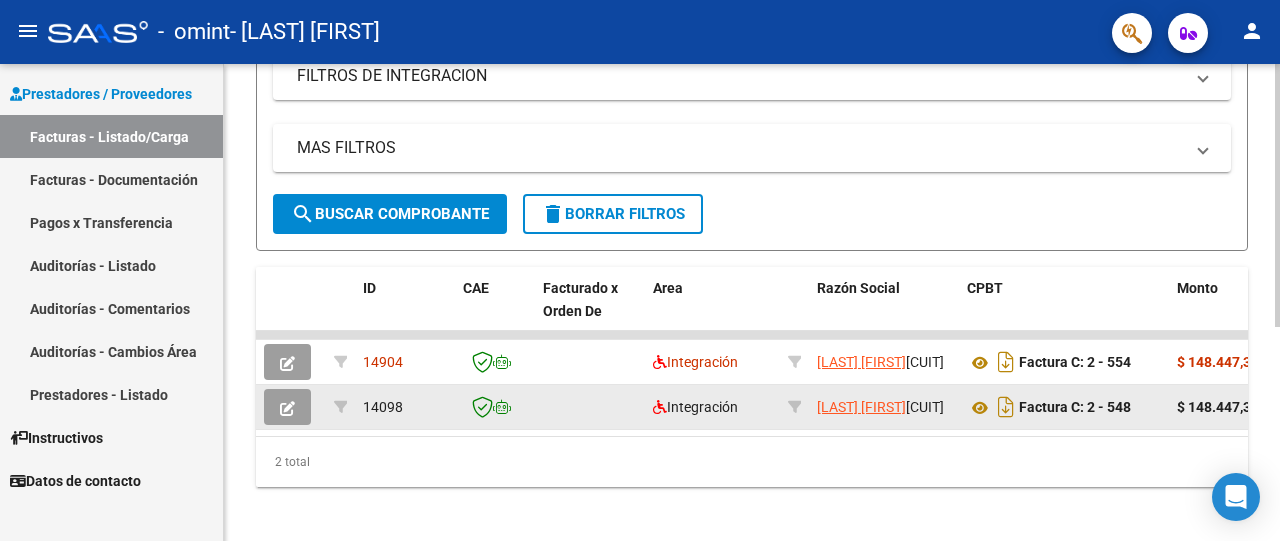 click 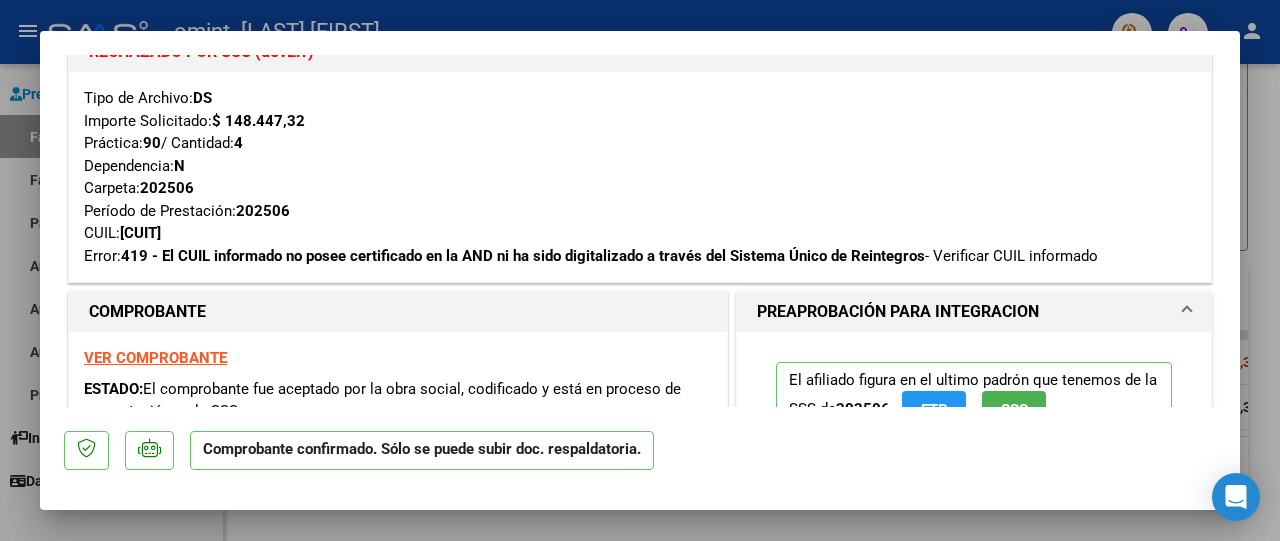 scroll, scrollTop: 300, scrollLeft: 0, axis: vertical 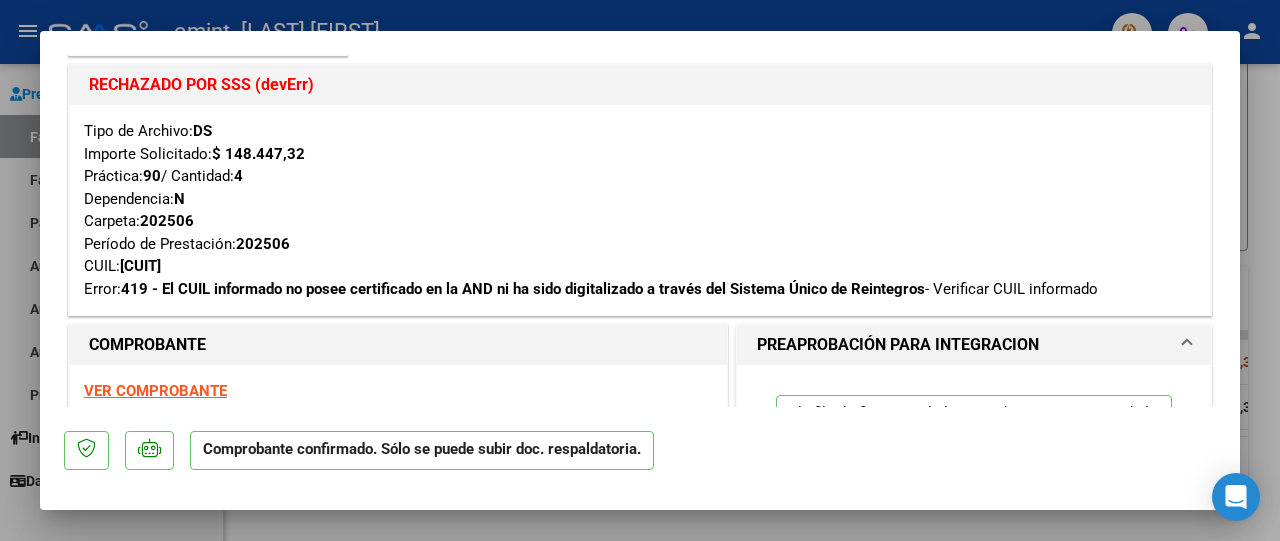 click at bounding box center [640, 270] 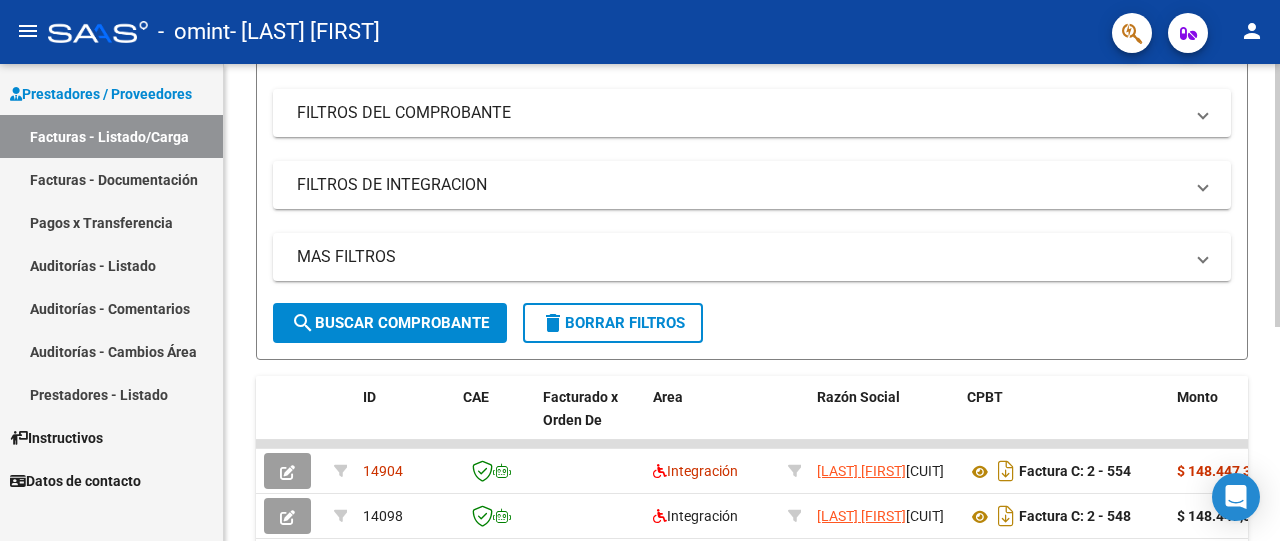 scroll, scrollTop: 188, scrollLeft: 0, axis: vertical 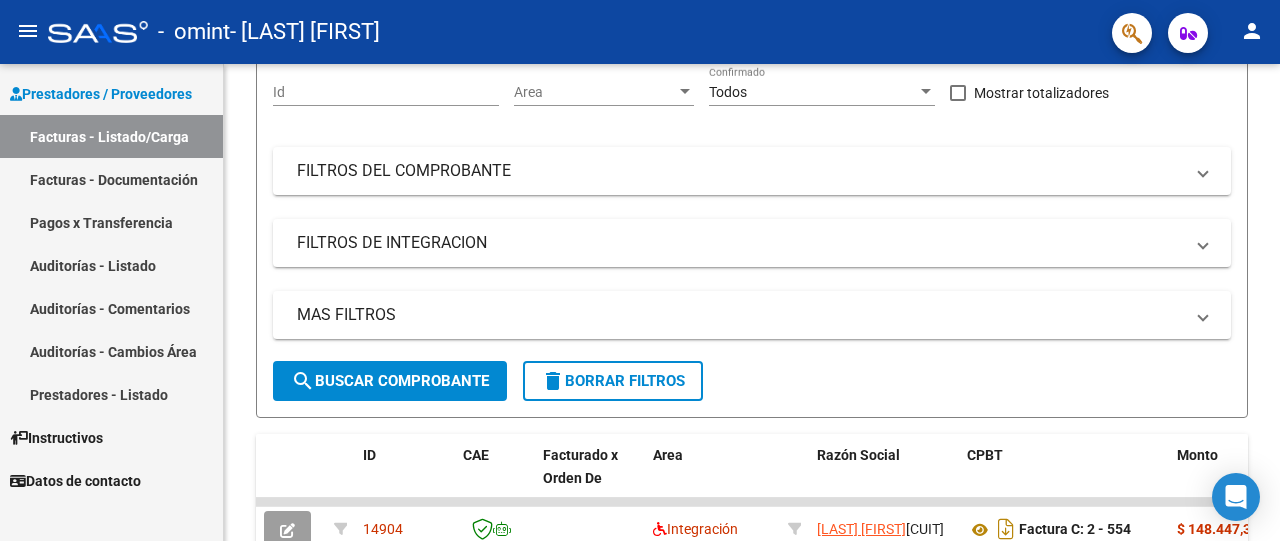 click on "menu" 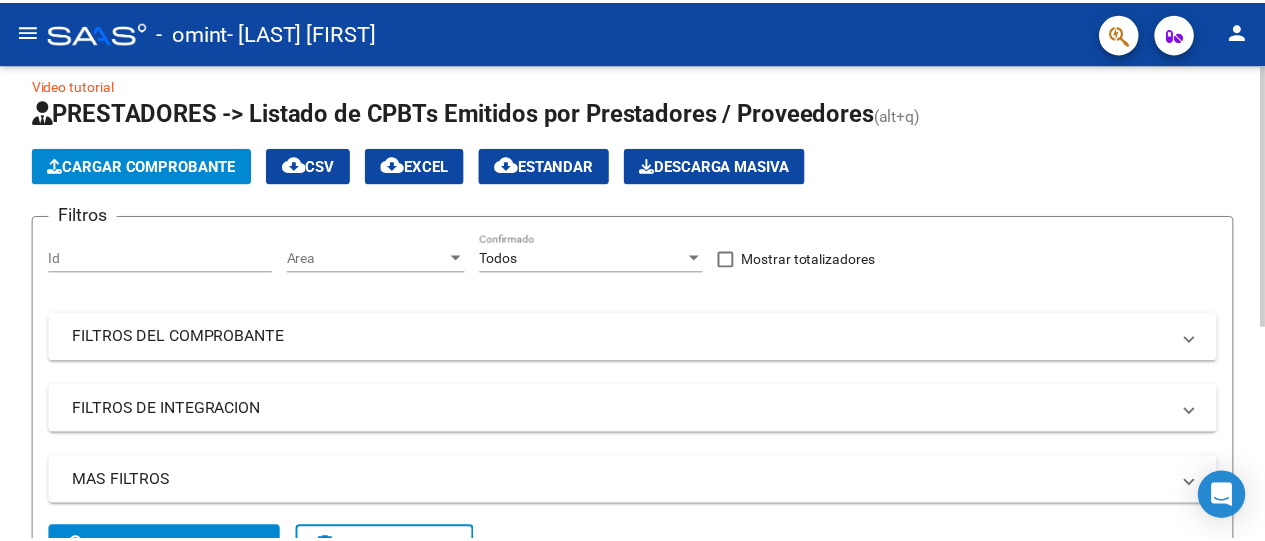 scroll, scrollTop: 0, scrollLeft: 0, axis: both 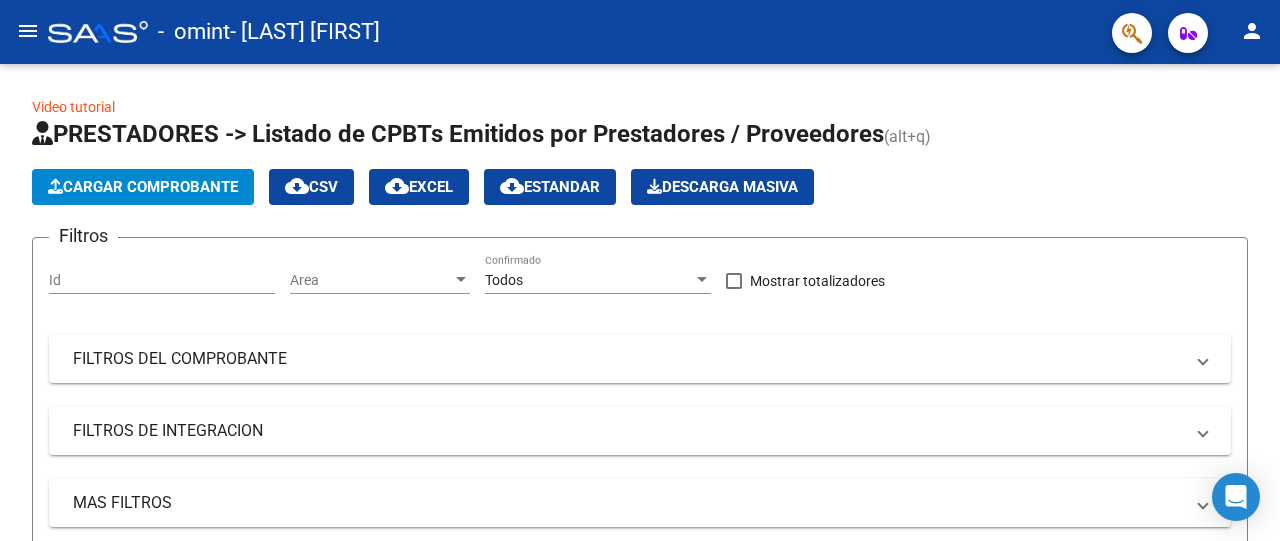 click on "person" 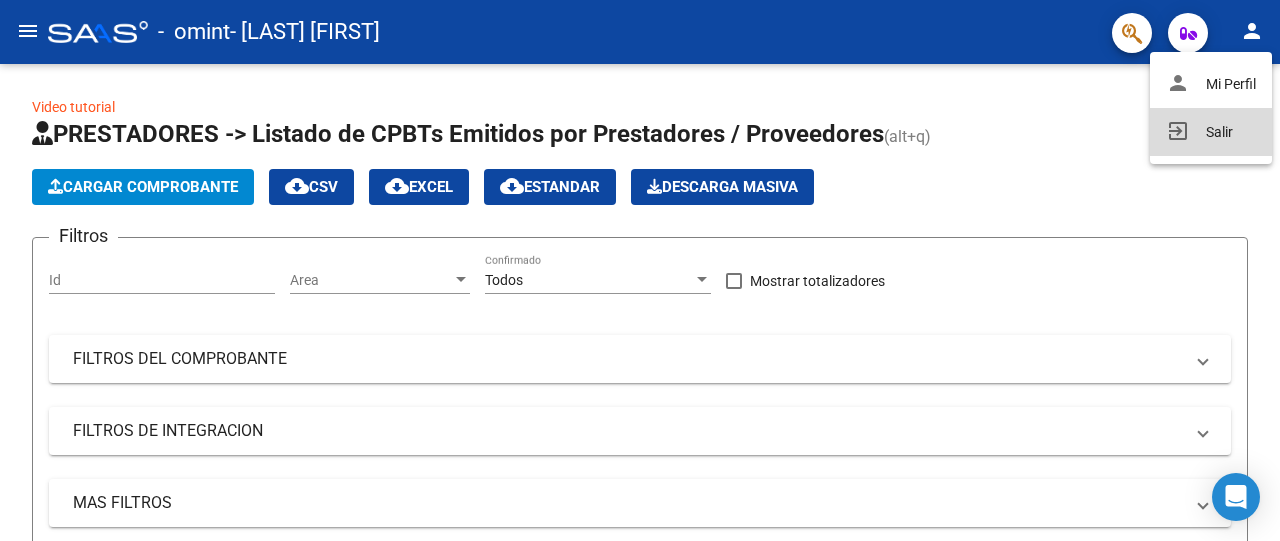 click on "exit_to_app  Salir" at bounding box center [1211, 132] 